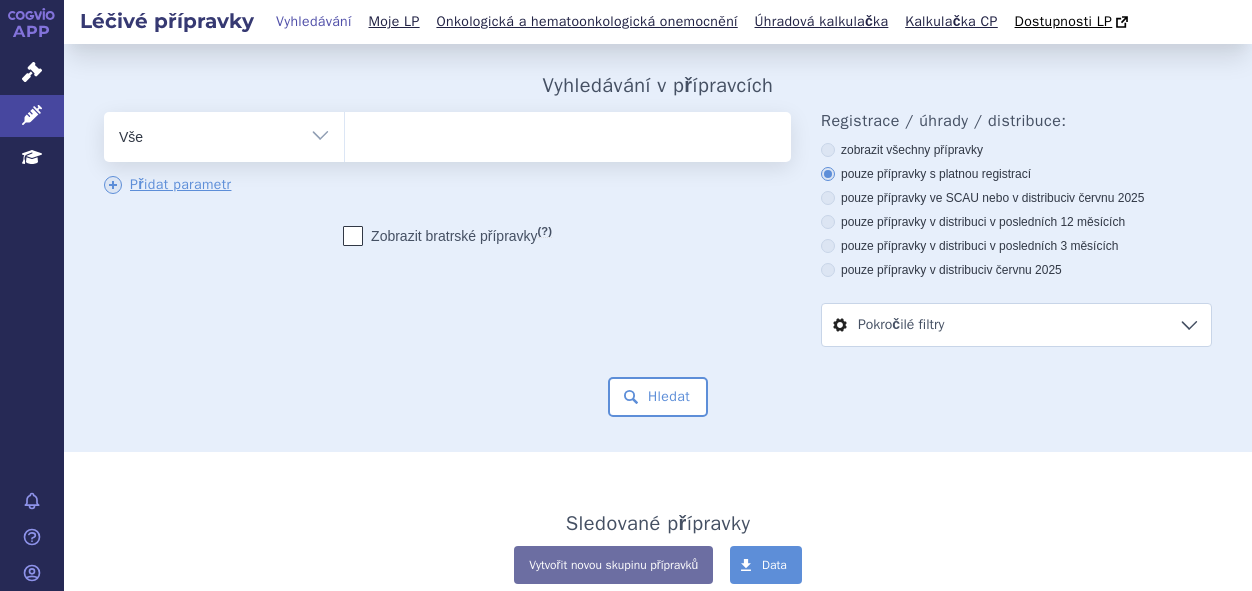 scroll, scrollTop: 0, scrollLeft: 0, axis: both 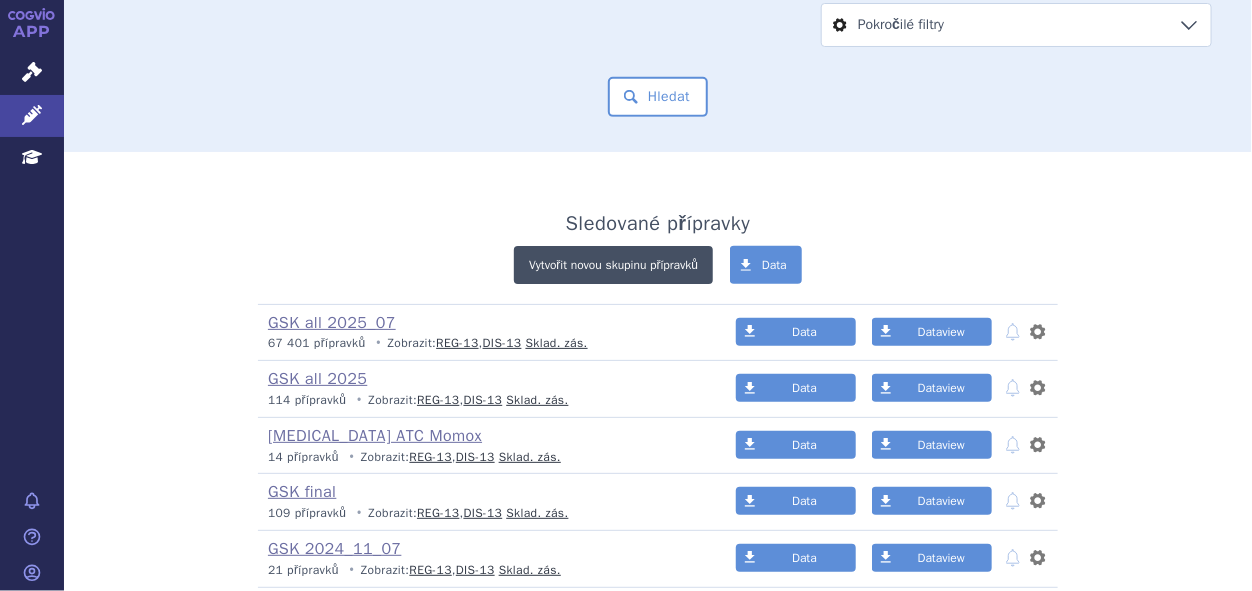 click on "Vytvořit novou skupinu přípravků" at bounding box center [613, 265] 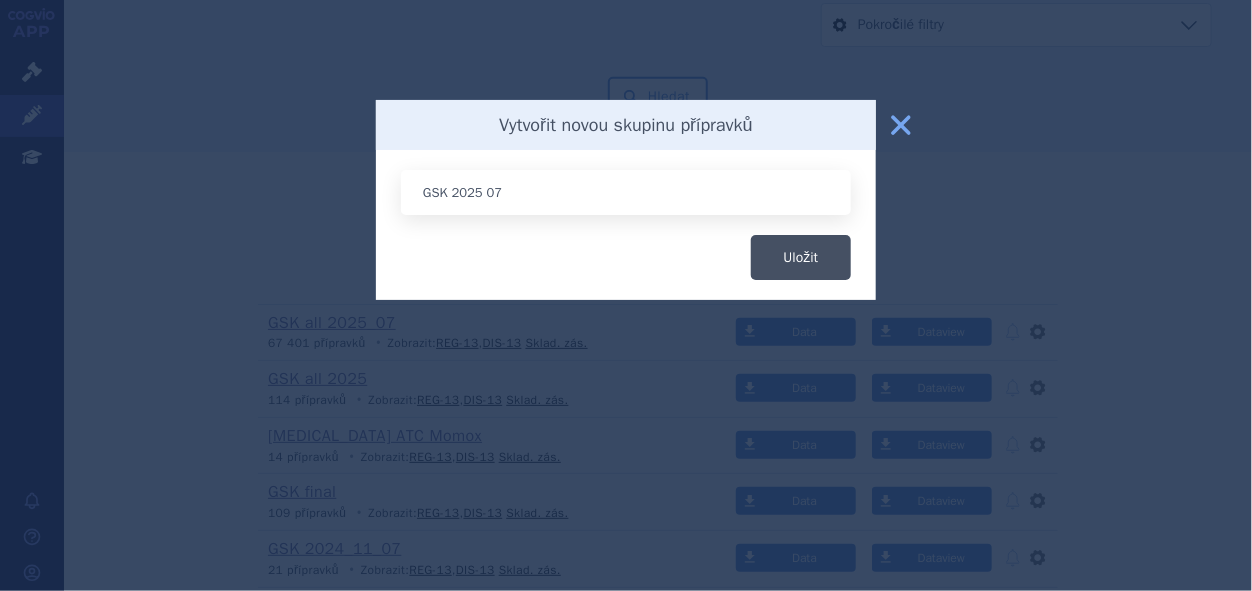 type on "GSK 2025 07" 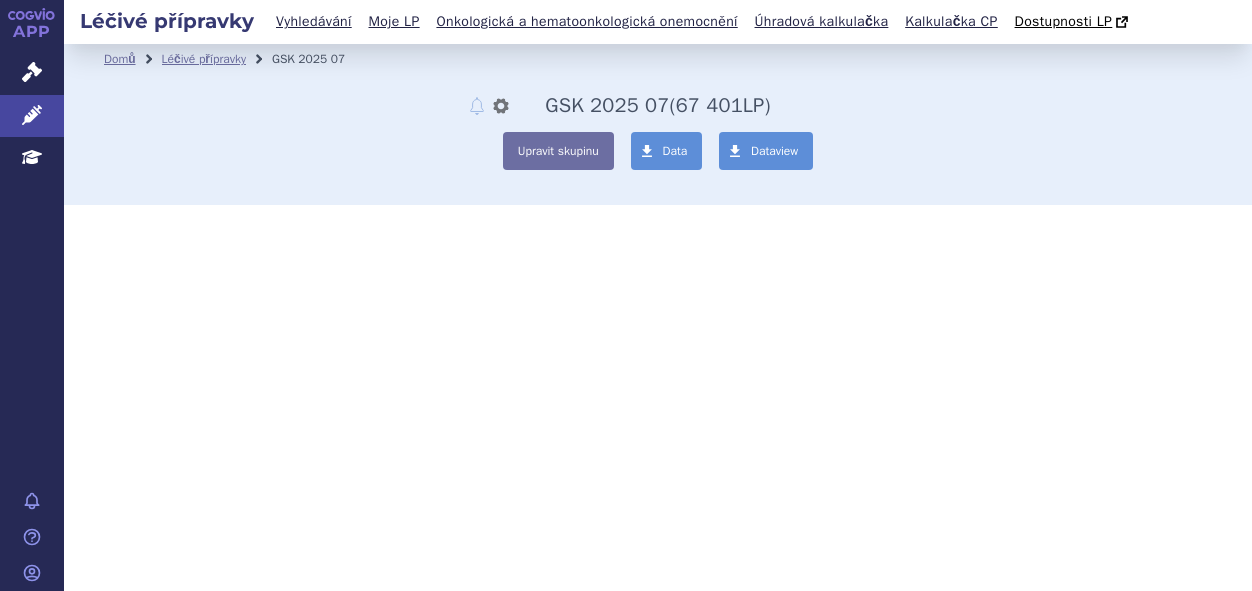 scroll, scrollTop: 0, scrollLeft: 0, axis: both 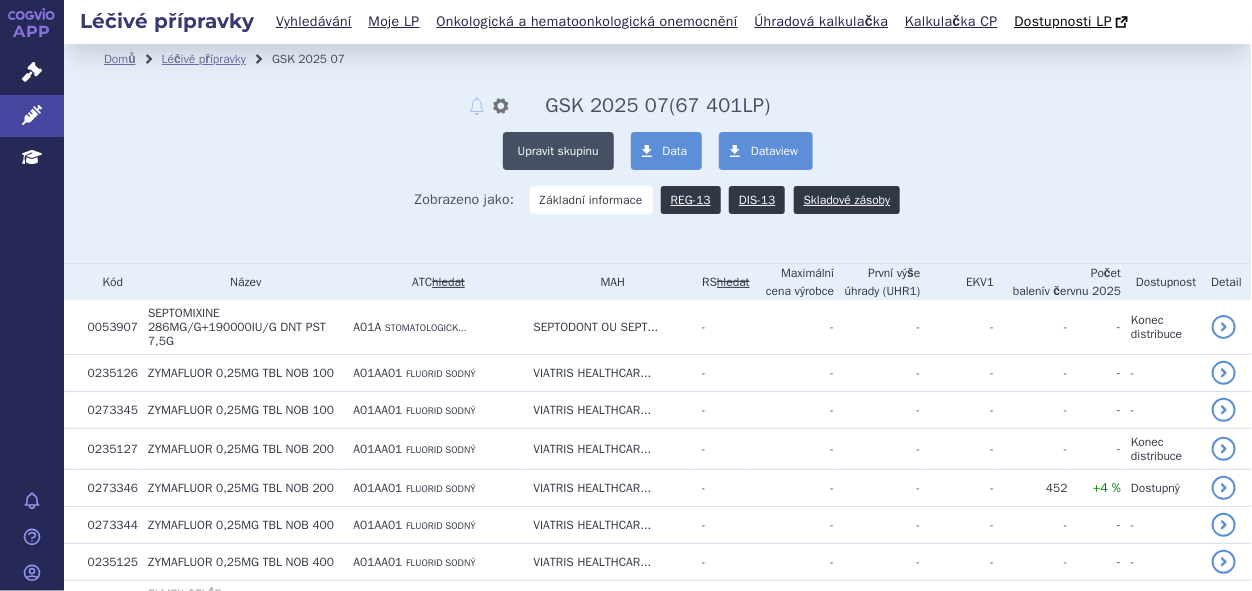 click on "Upravit skupinu" at bounding box center (558, 151) 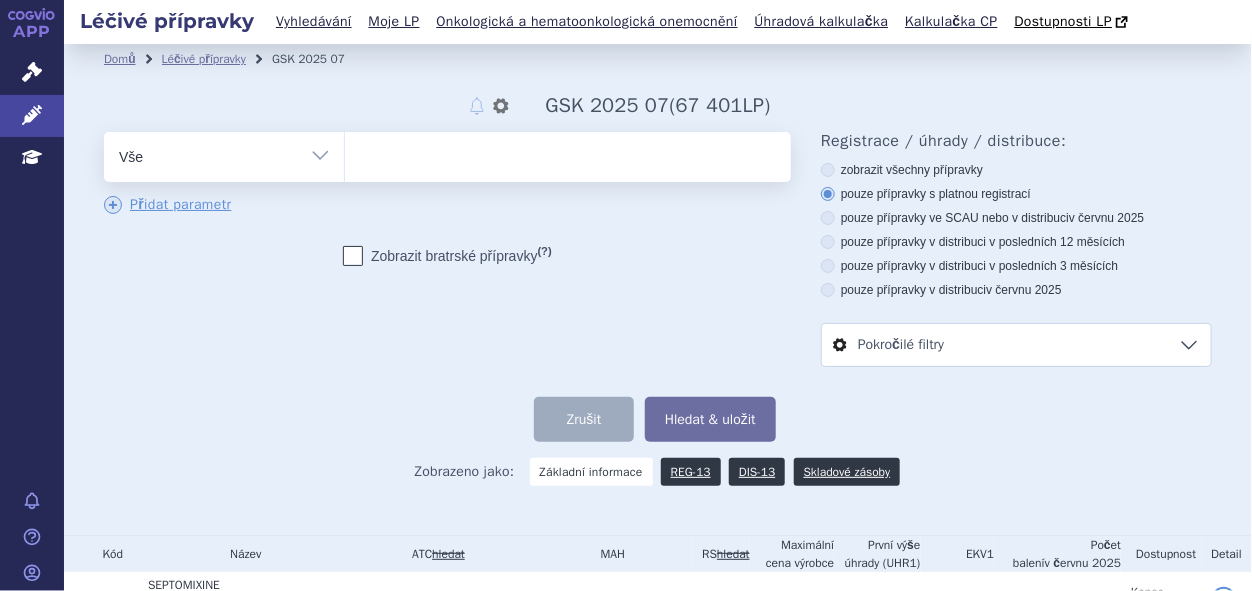 click at bounding box center (565, 153) 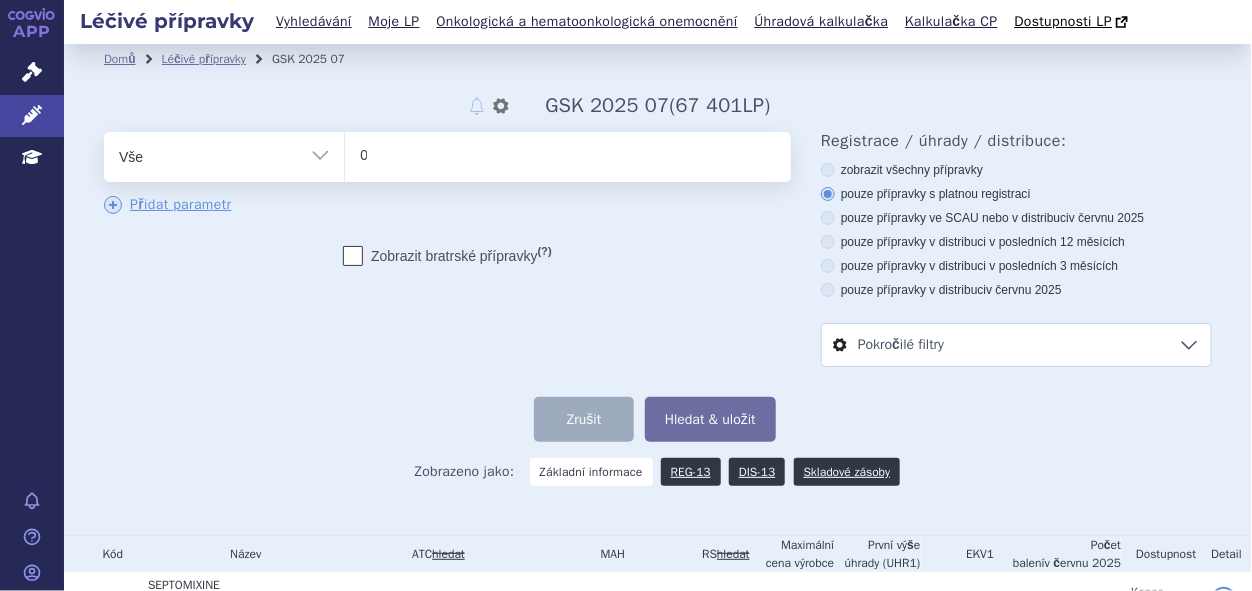 type 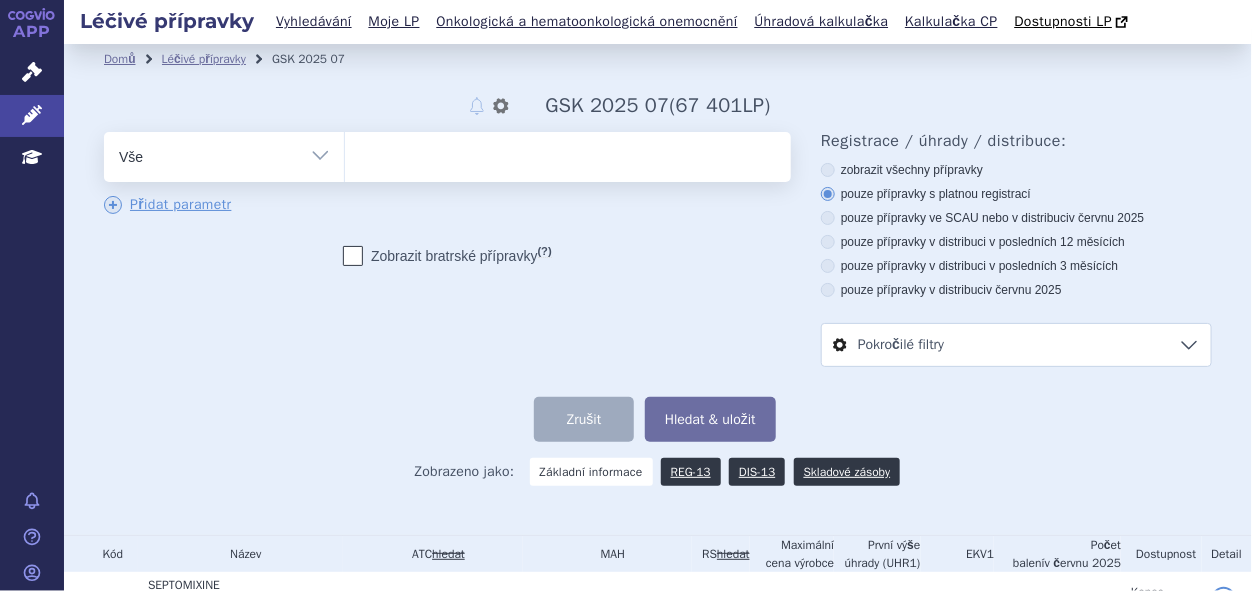 select on "0210032" 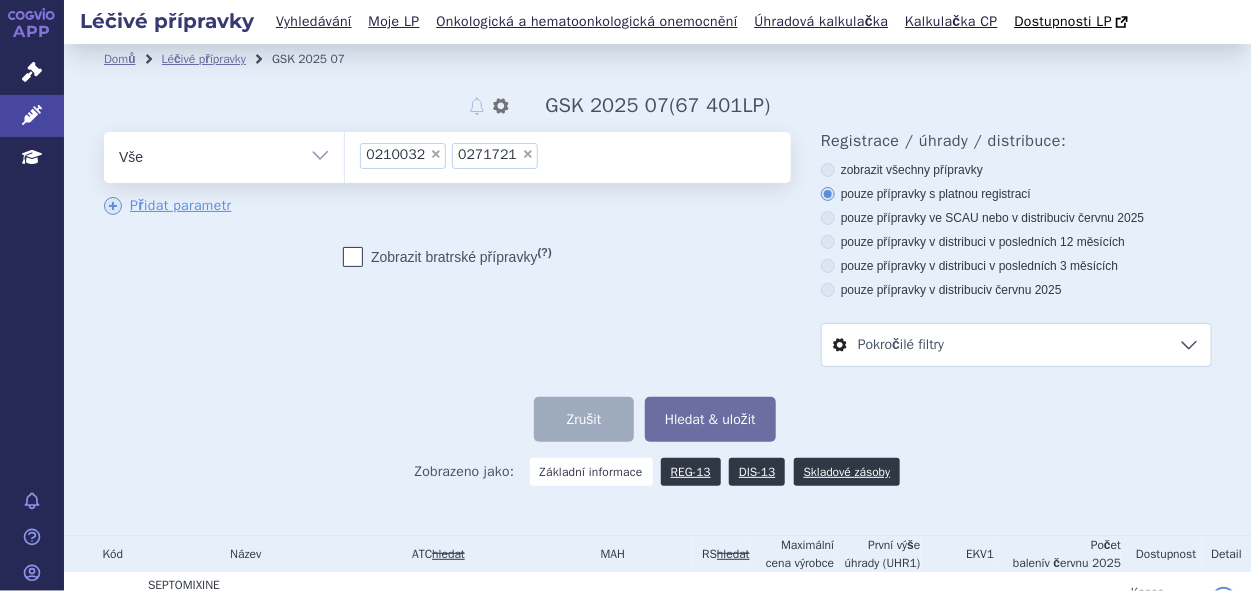 click on "×" at bounding box center (528, 154) 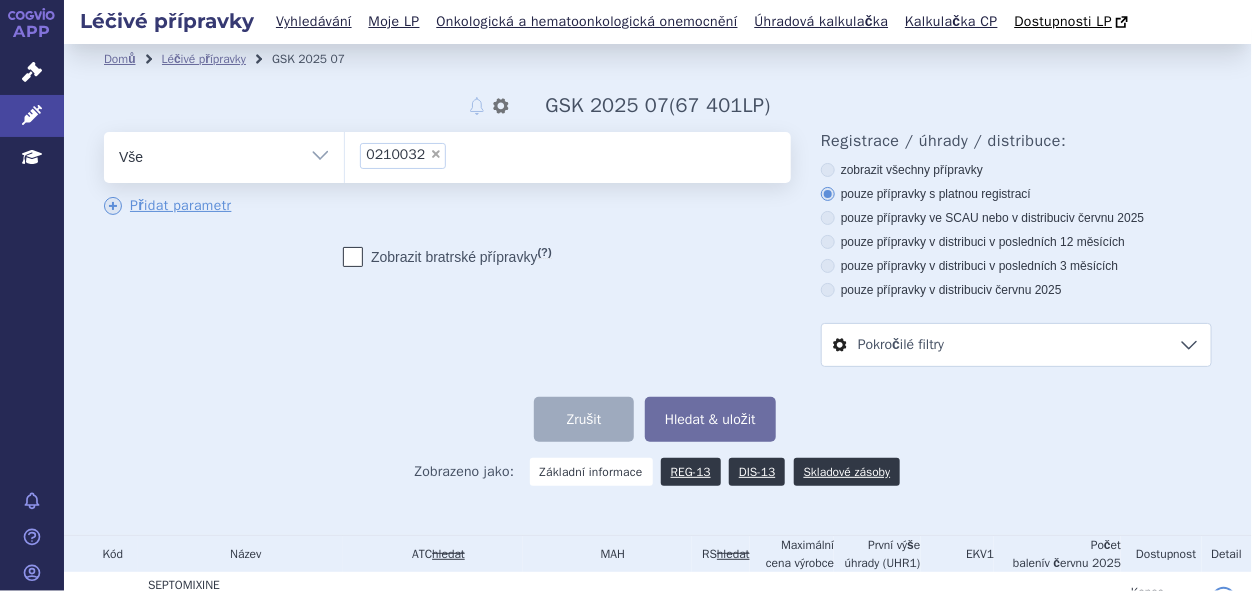 click on "×" at bounding box center (436, 154) 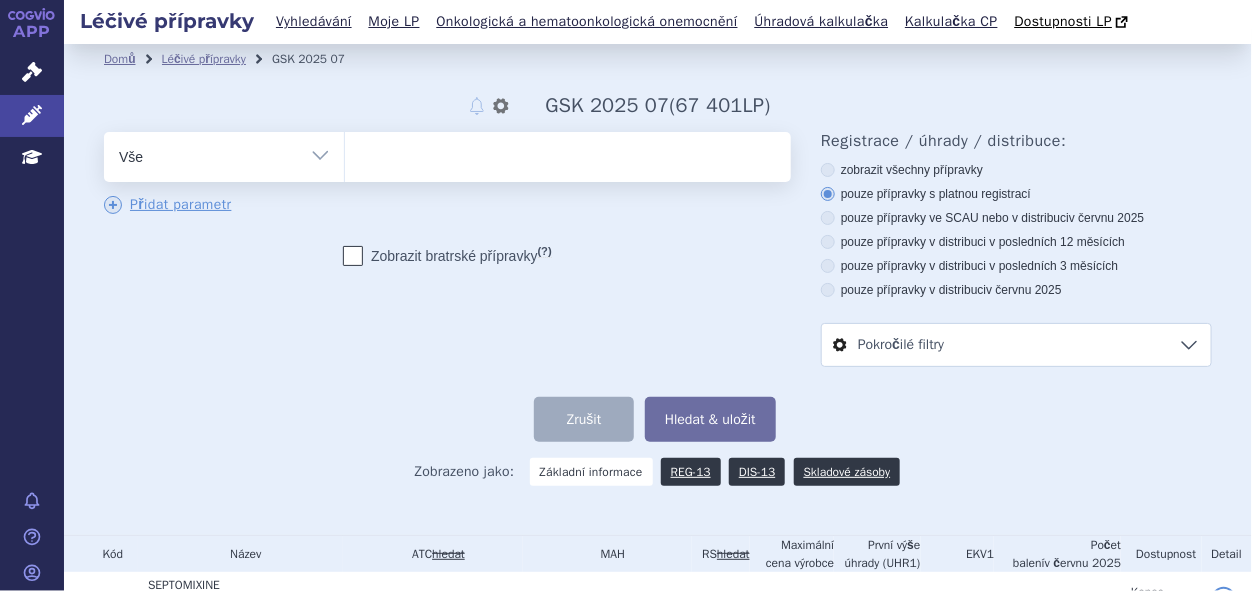 type on "0210032; 0271721; 0237656; 0239481; 0237658; 0029816; 0238116; 0237886; 0237830; 0185079; 0222637; 0185080; 0193805; 0120102; 0029214; 0029219; 0029163; 0027442; 0237890; 0237888; 0238546; 0169740; 0145988; 0239534; 0239537; 0103070; 0103073; 0026521; 0026520; 0028399; 0237763; 0237764; 0237765; 0237766; 0237768; 0237770; 0237891; 0237893; 0014322; 0056571; 0054227; 0237896; 0210035; 0032865; 0025646; 0255020; 0028383; 0238158; 0246434; 0246435; 0246413; 0246420; 0237811; 0231965; 0273129; 0168331; 0238020; 0209057; 0238562; 0238560; 0250266; 0194567; 0194564; 0237480; 0237484; 0237488; 0237673; 0237674; 0237615; 0237914; 0237899; 0237918; 0237905; 0237909; 0500326; 0250390; 0237692; 0237693; 0237697; 0237698; 0237702; 0237703; 0237704; 0231966; 0237993; 0238011; 0222843; 0194758; 0222657; 0210122; 0026816; 0231959; 0231961; 0010277; 0237705; 0231958; 0231956; 0250269; 0250268; 0029423; 0027035; 0027036; 0238299; 0267854; 0026863; 0237620; 0242527; 0237622;" 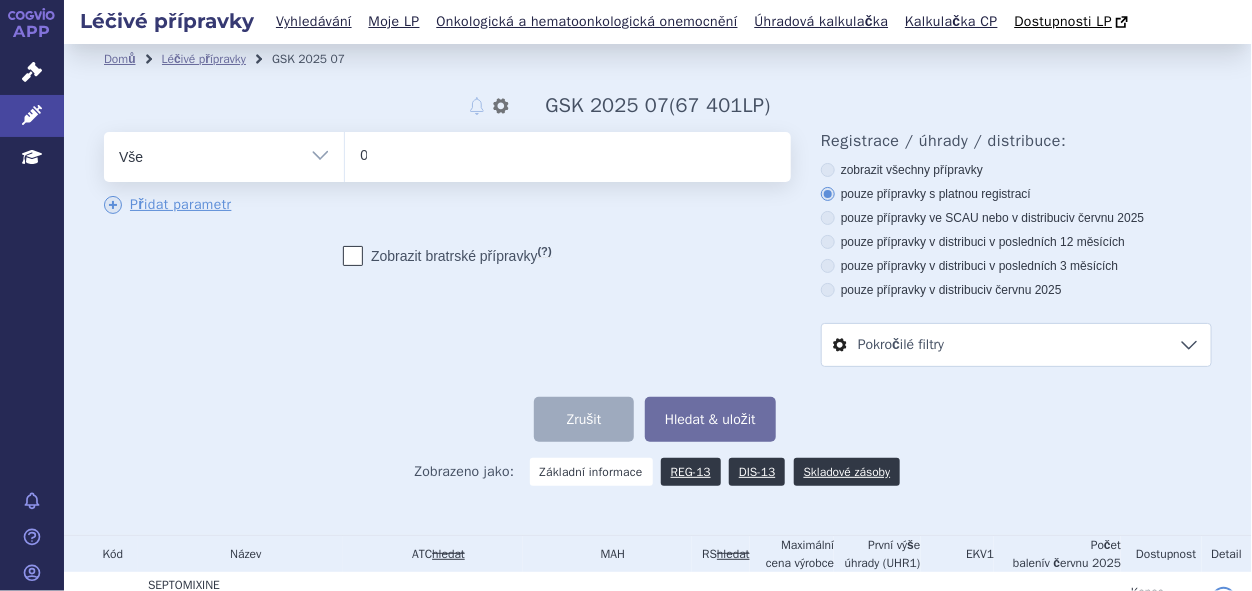 type 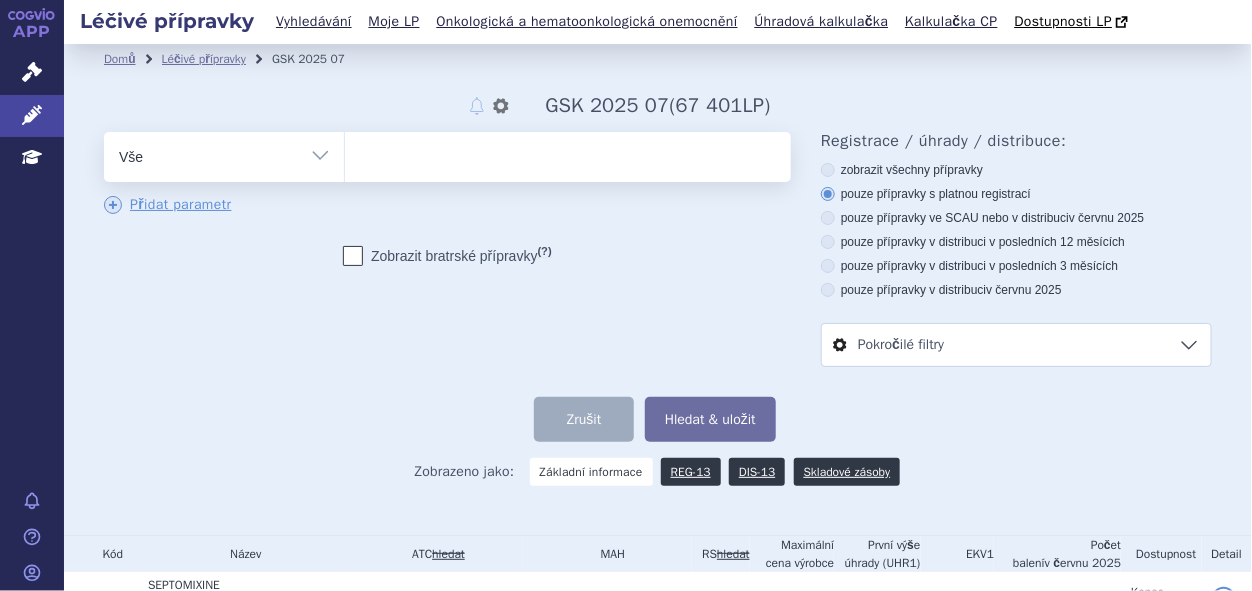 select on "0210032" 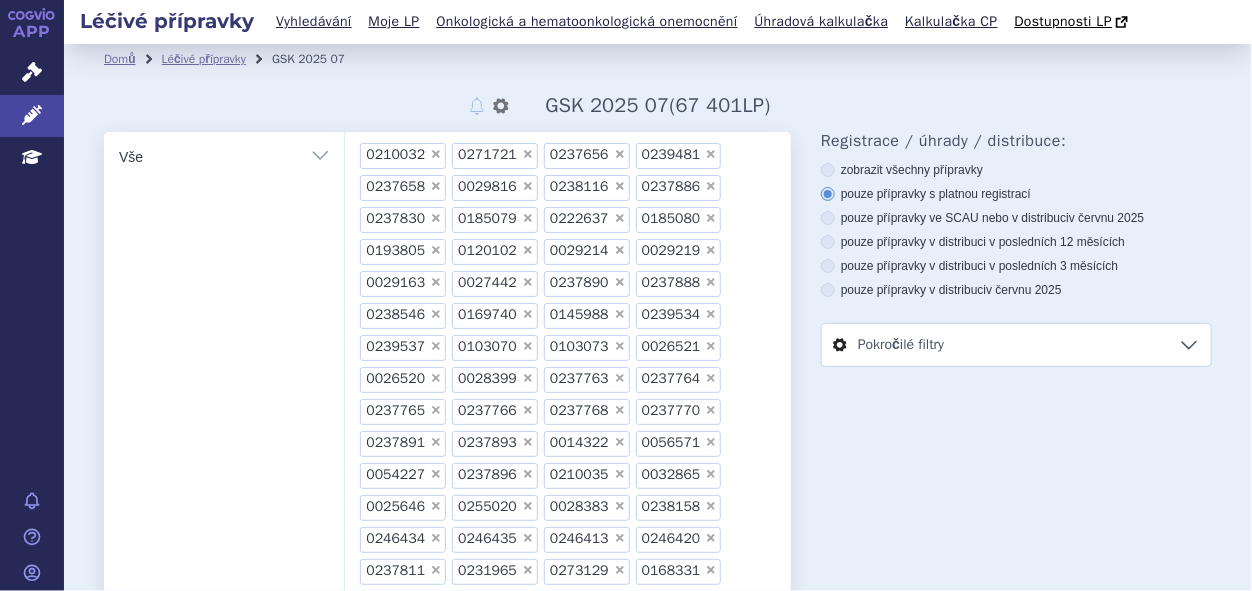 scroll, scrollTop: 0, scrollLeft: 0, axis: both 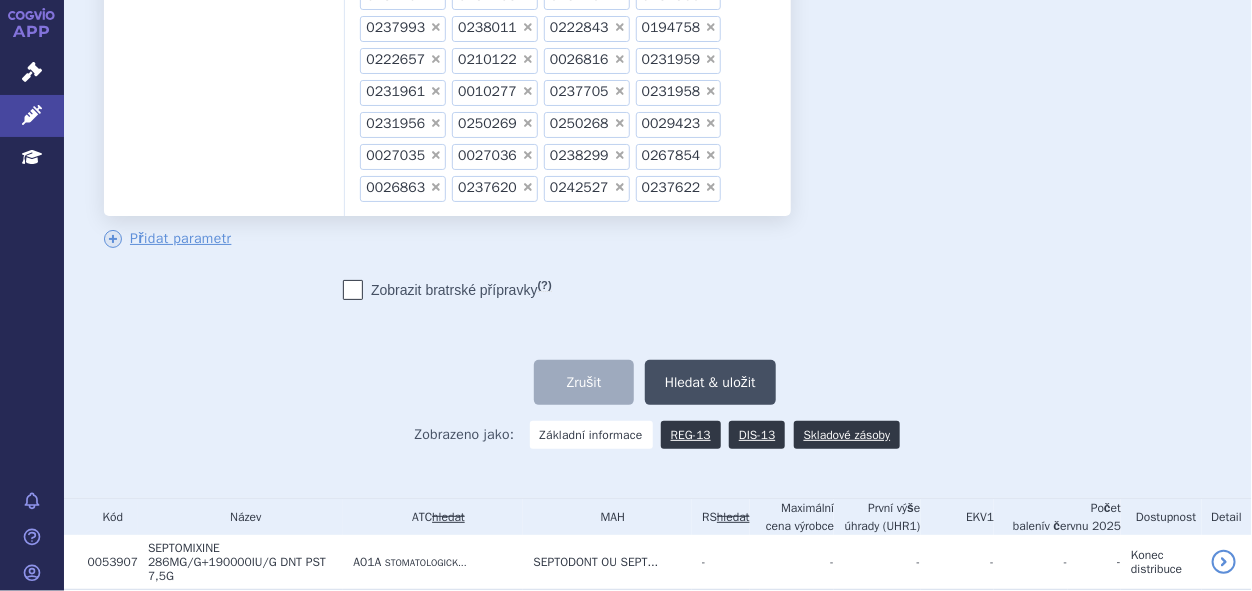 click on "Hledat & uložit" at bounding box center (710, 382) 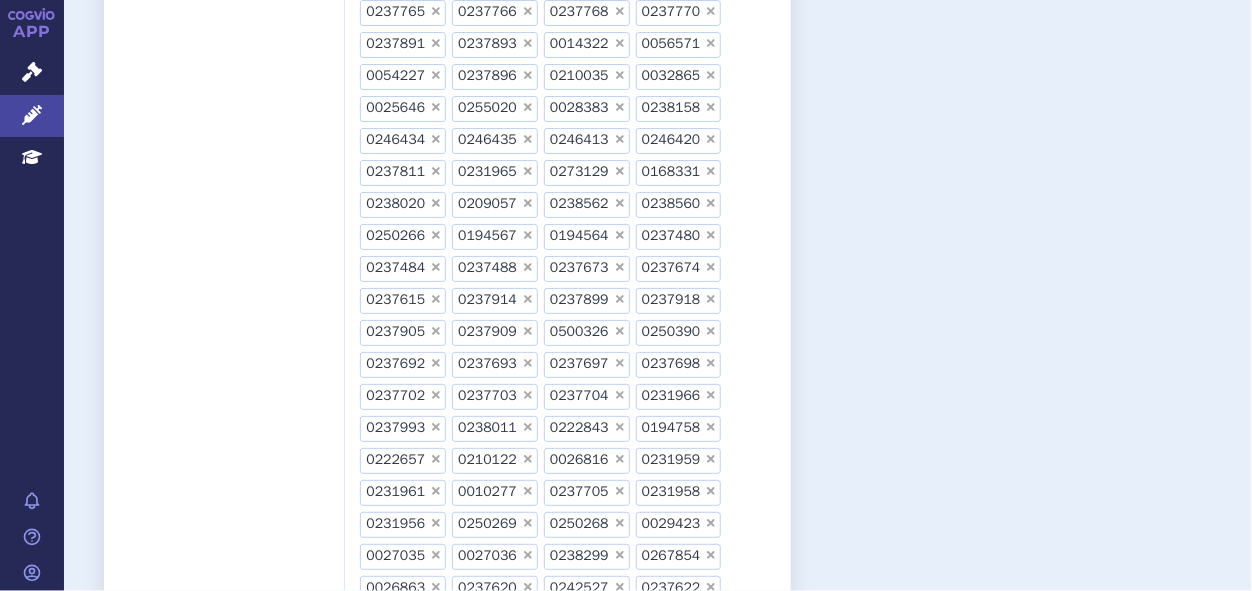 scroll, scrollTop: 0, scrollLeft: 0, axis: both 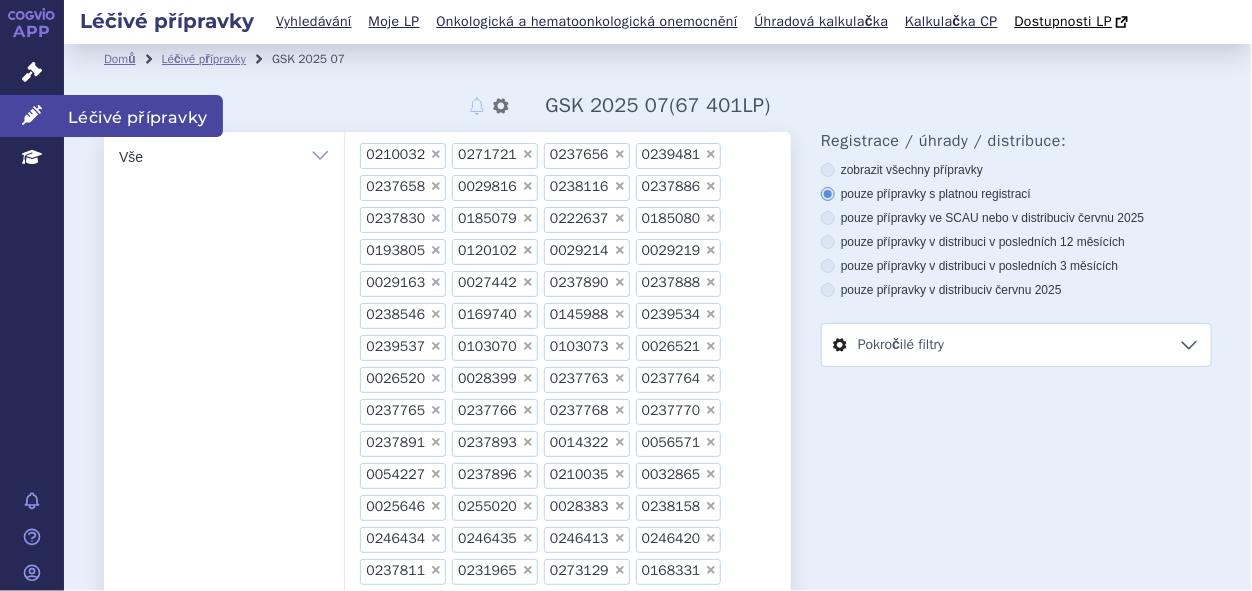 click 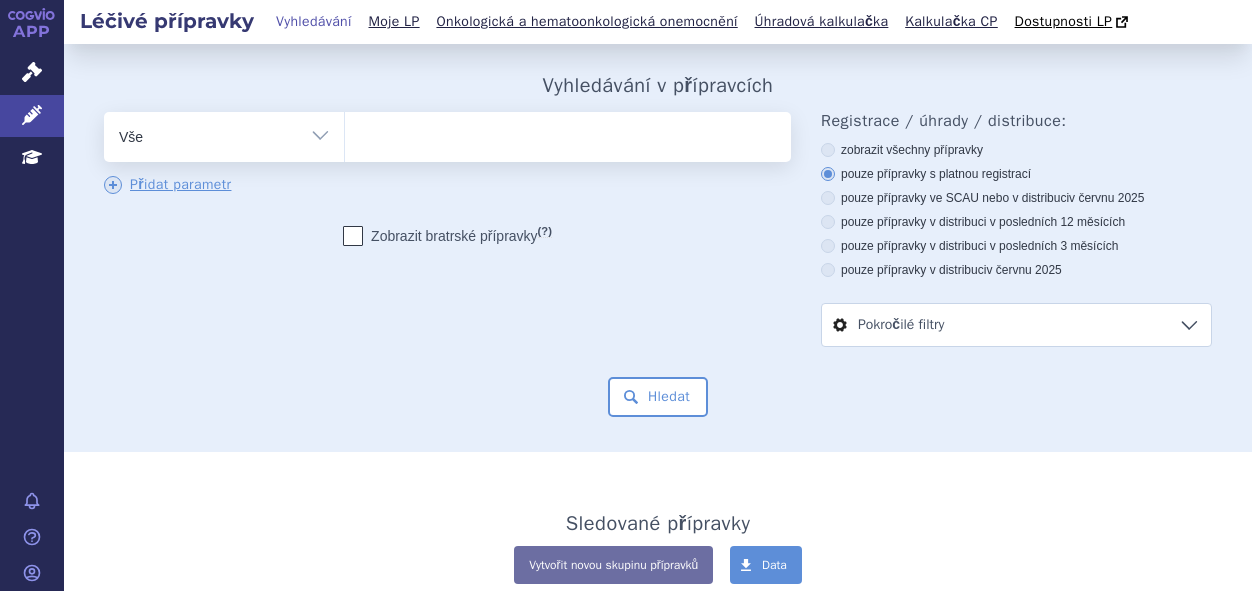 scroll, scrollTop: 0, scrollLeft: 0, axis: both 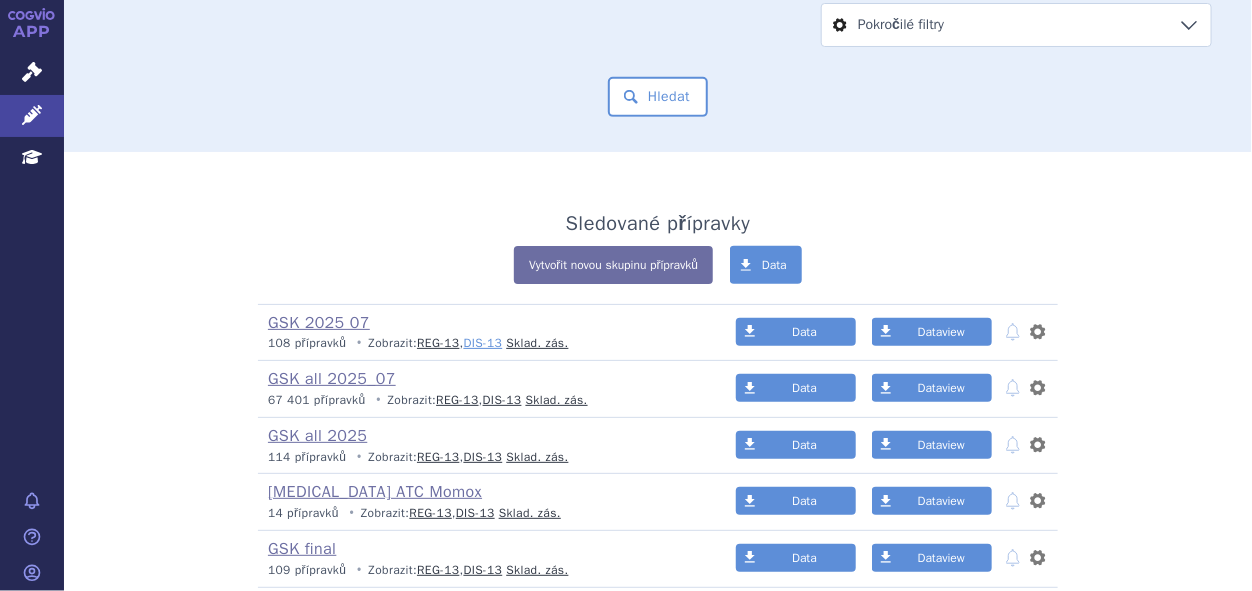 click on "DIS-13" at bounding box center (483, 343) 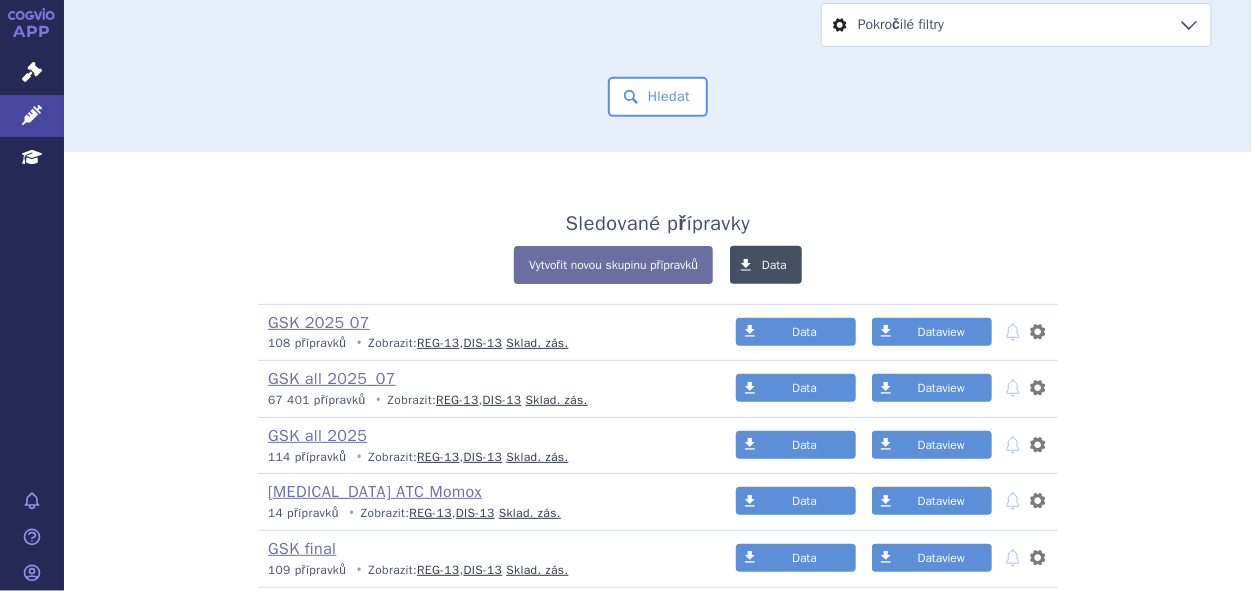click on "Data" at bounding box center [774, 265] 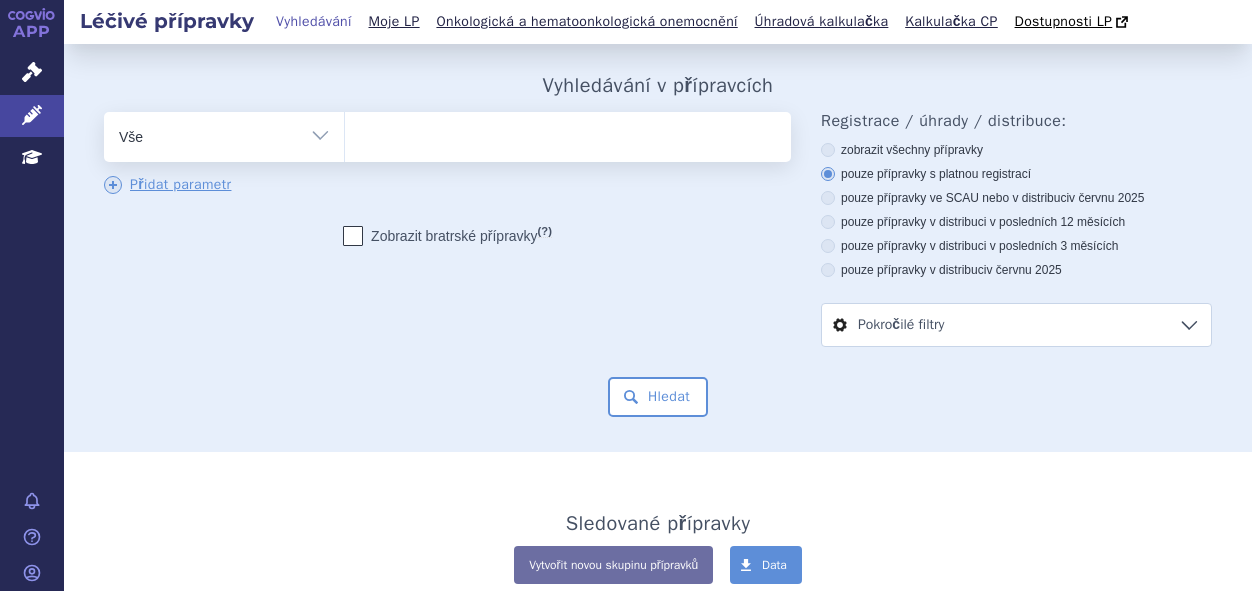 scroll, scrollTop: 0, scrollLeft: 0, axis: both 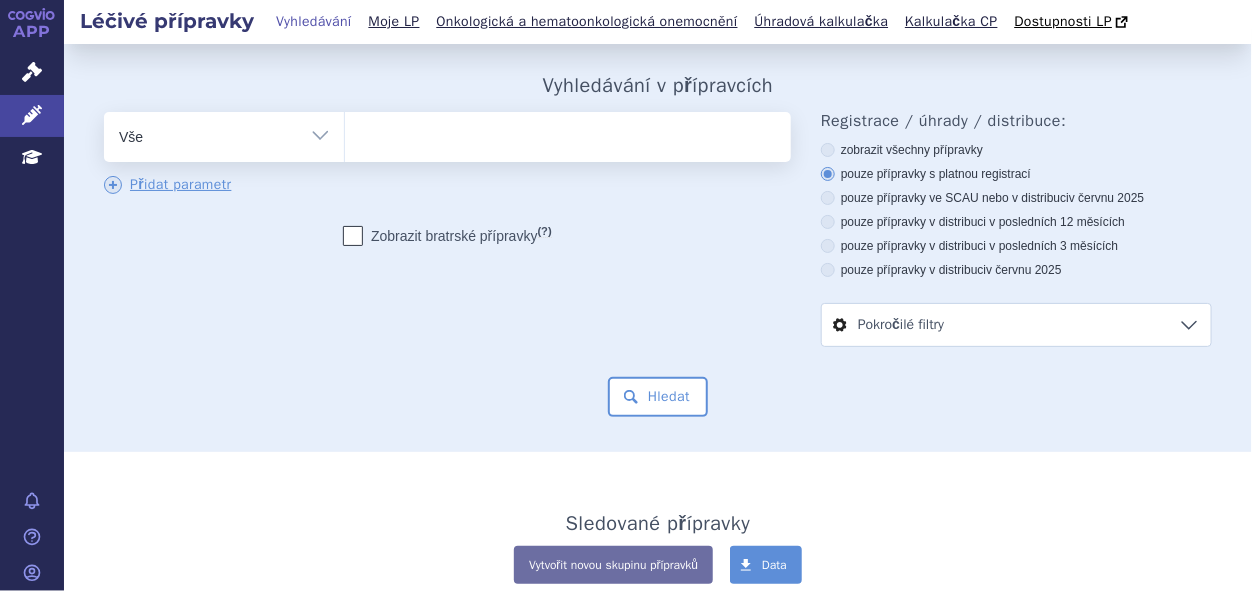 click on "odstranit
Vše
Přípravek/SUKL kód
MAH
VPOIS
ATC/Aktivní látka" at bounding box center [658, 229] 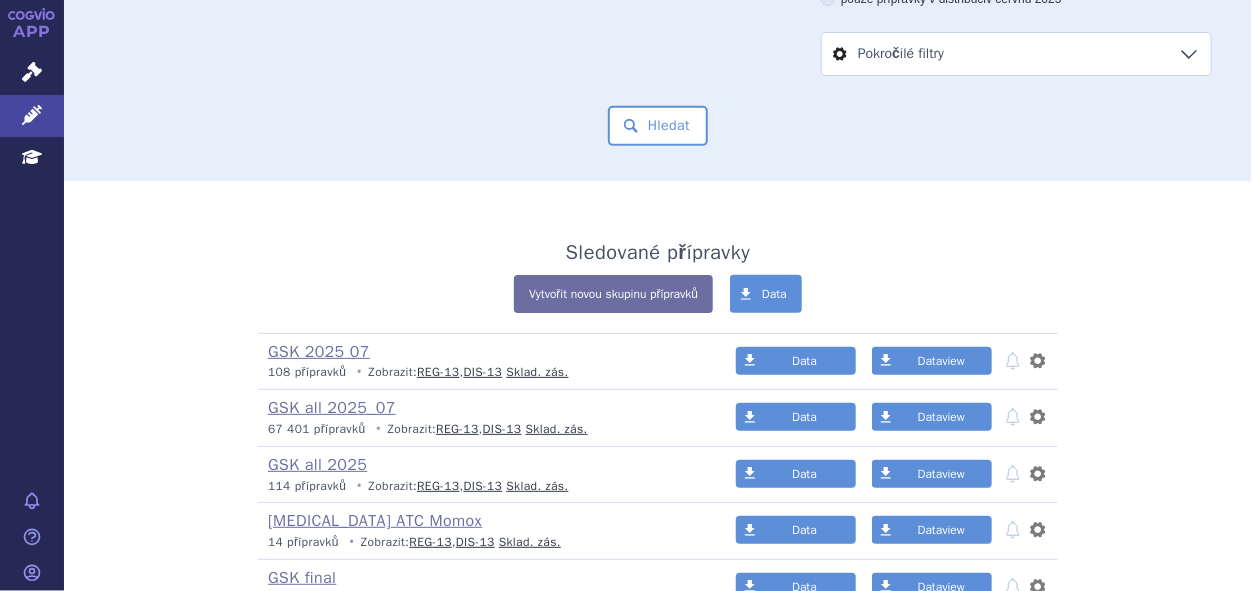 scroll, scrollTop: 300, scrollLeft: 0, axis: vertical 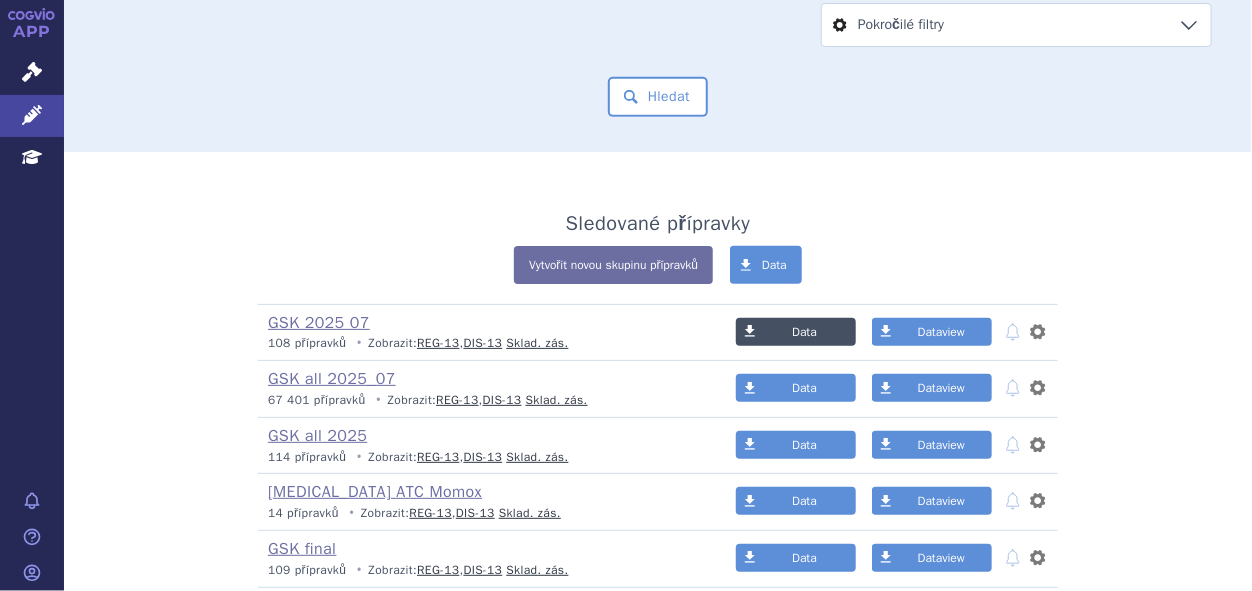 click on "Data" at bounding box center (804, 332) 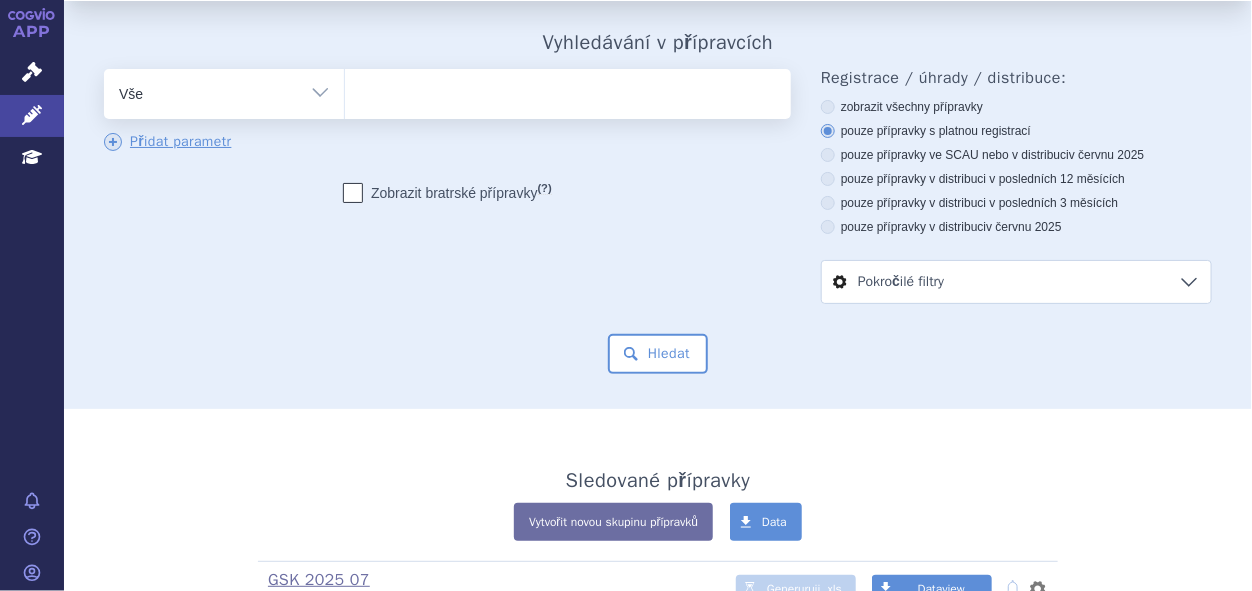 scroll, scrollTop: 0, scrollLeft: 0, axis: both 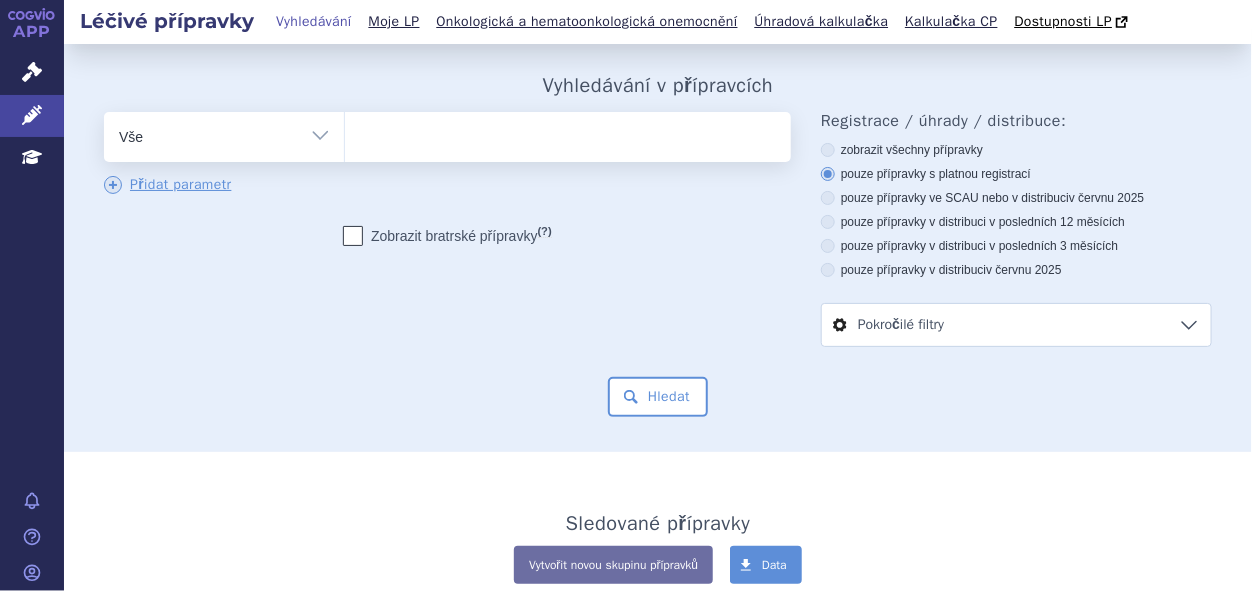 click at bounding box center (828, 150) 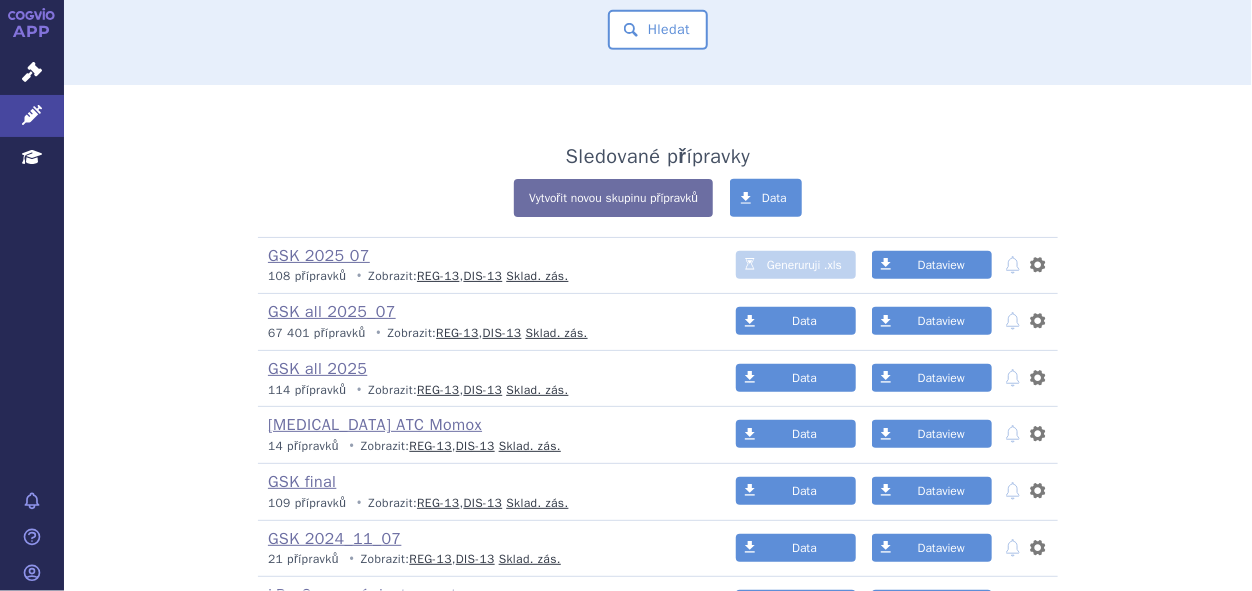scroll, scrollTop: 399, scrollLeft: 0, axis: vertical 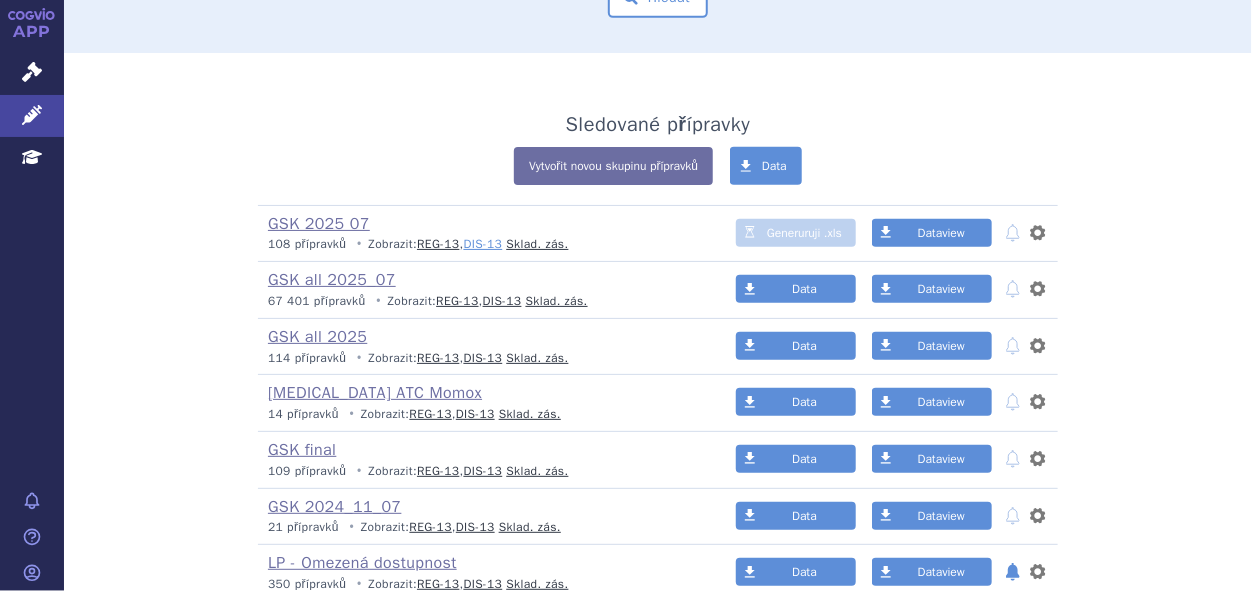 click on "DIS-13" at bounding box center [483, 244] 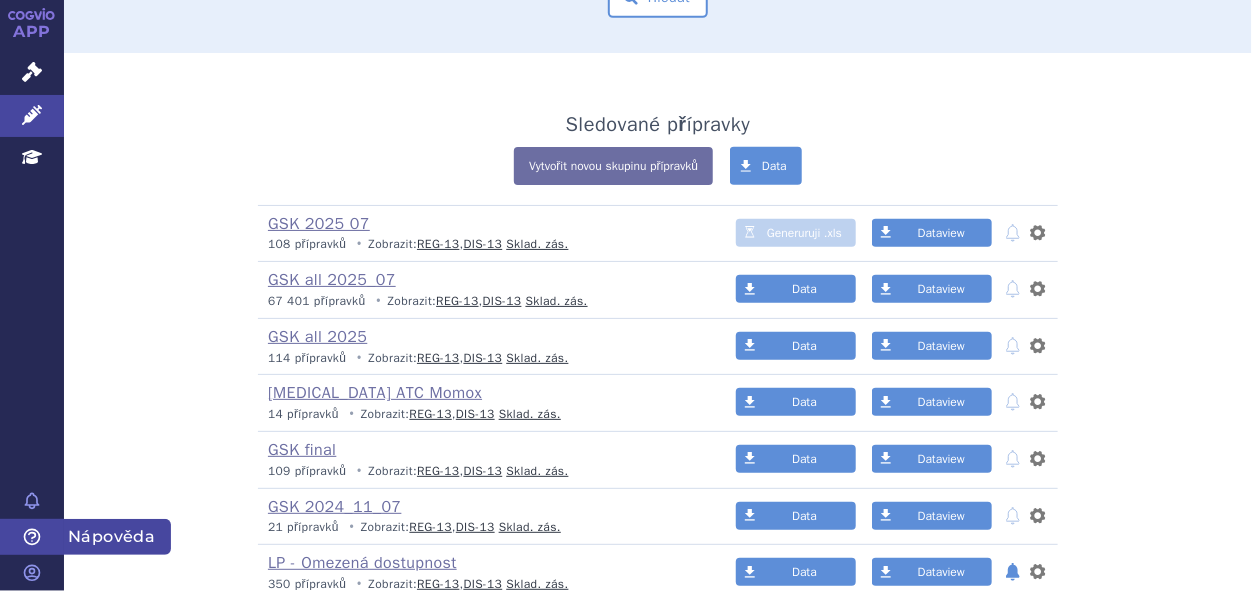 click 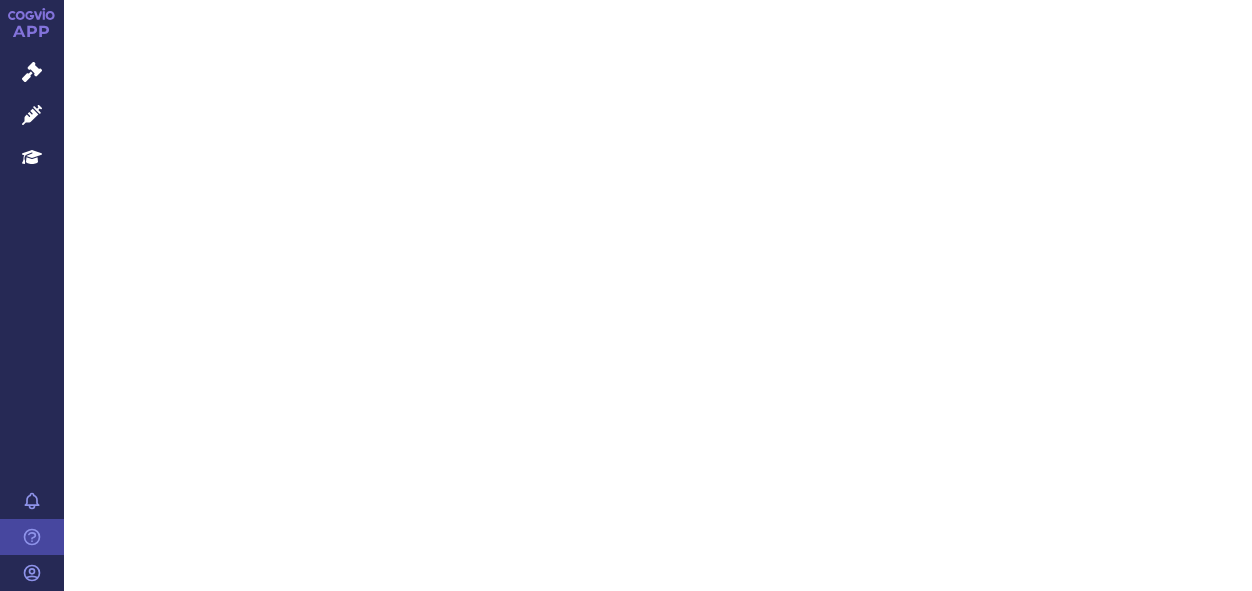 scroll, scrollTop: 0, scrollLeft: 0, axis: both 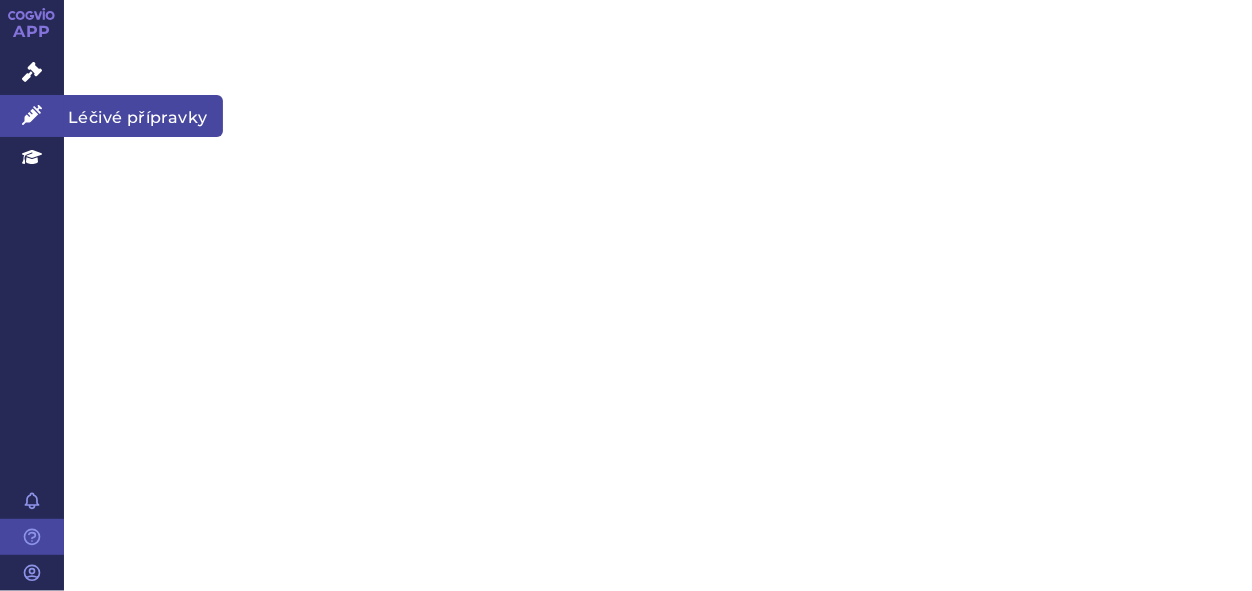 click 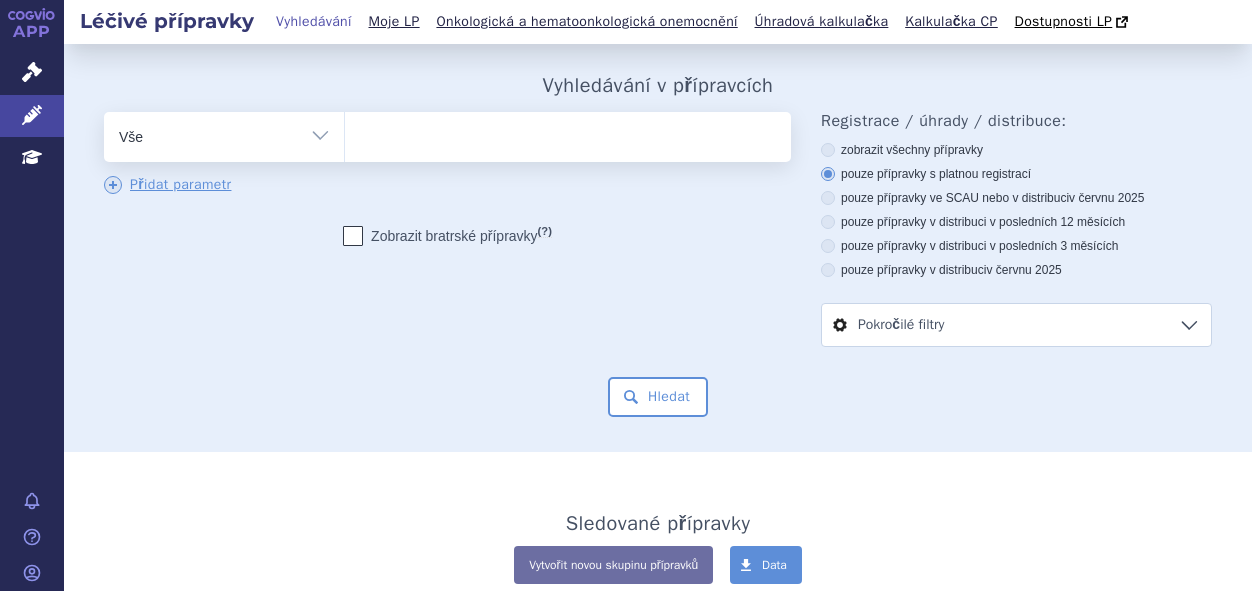 scroll, scrollTop: 0, scrollLeft: 0, axis: both 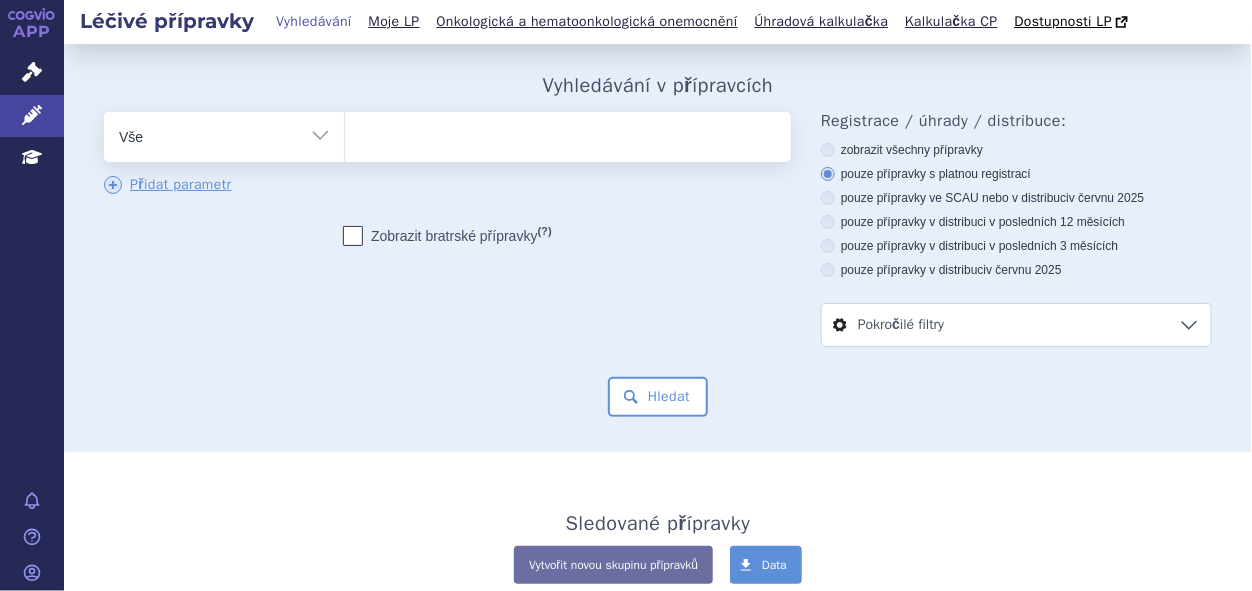 click on "Pokročilé filtry" at bounding box center [1016, 325] 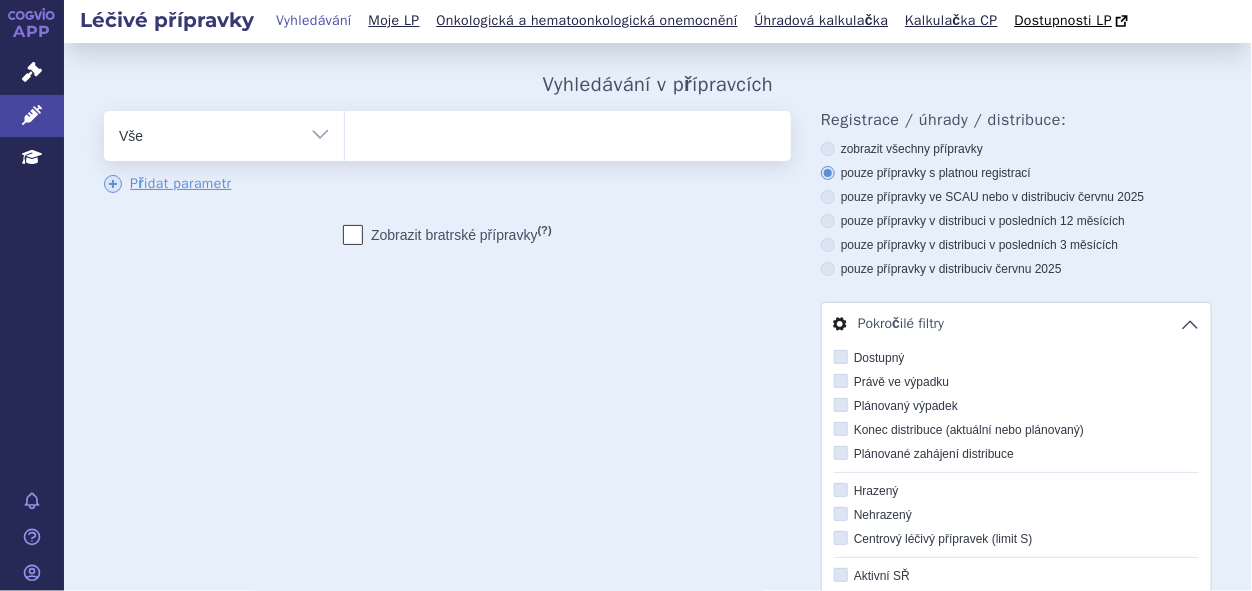 scroll, scrollTop: 0, scrollLeft: 0, axis: both 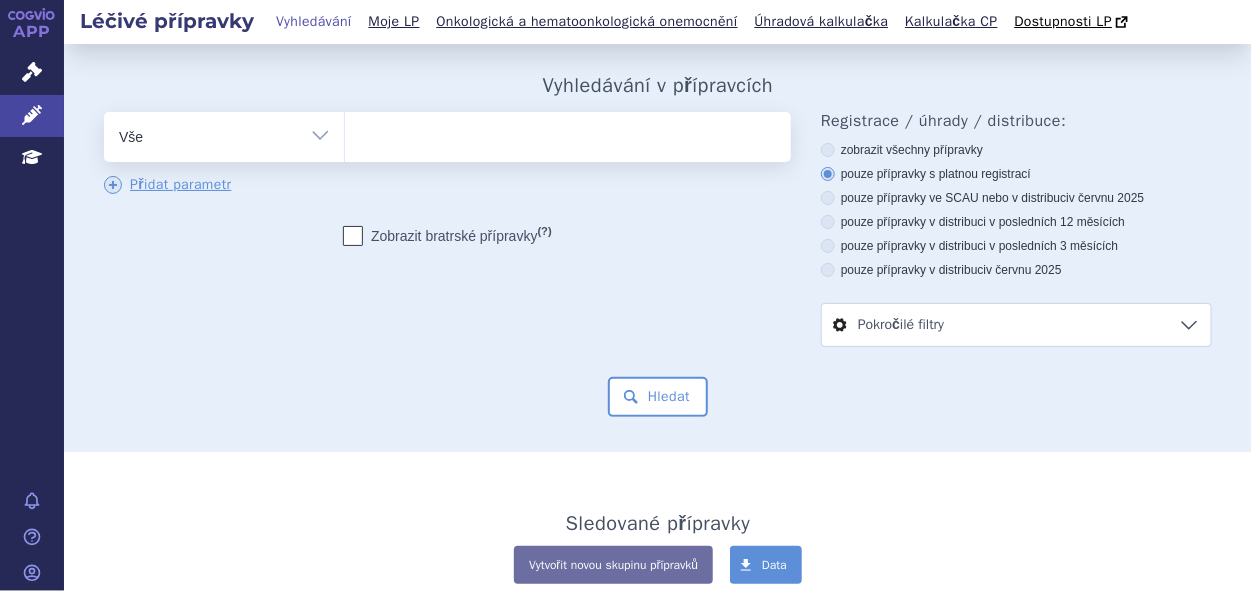 click on "Vše
Přípravek/SUKL kód
MAH
VPOIS
ATC/Aktivní látka
Léková forma
Síla" at bounding box center [224, 134] 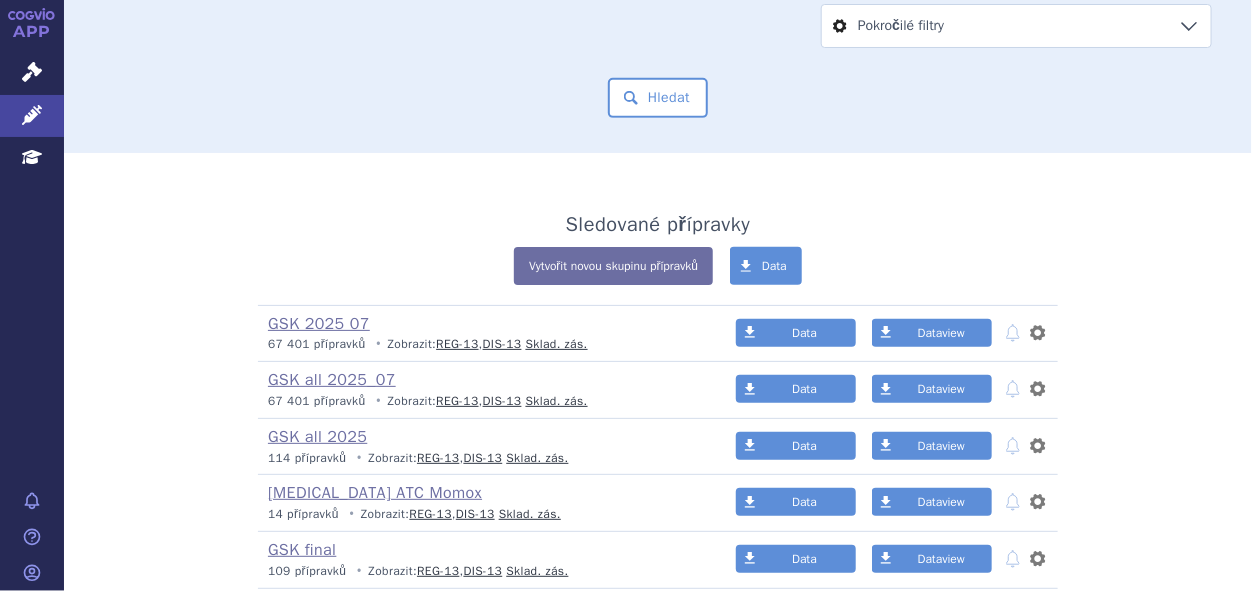 scroll, scrollTop: 300, scrollLeft: 0, axis: vertical 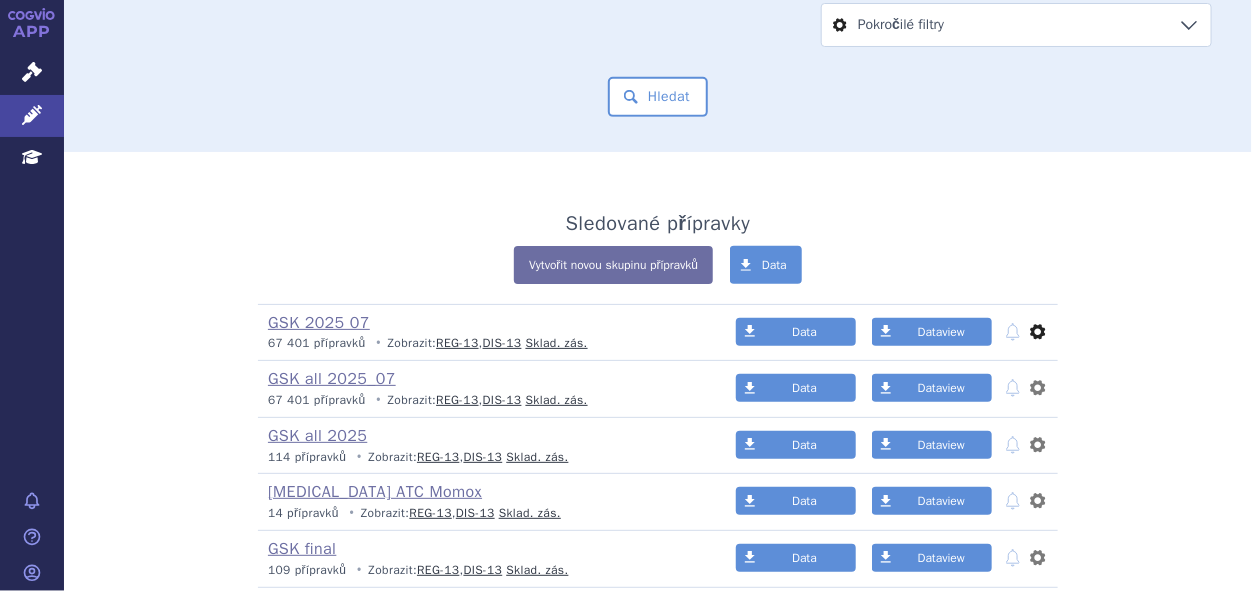 click on "nastavení" at bounding box center [1038, 332] 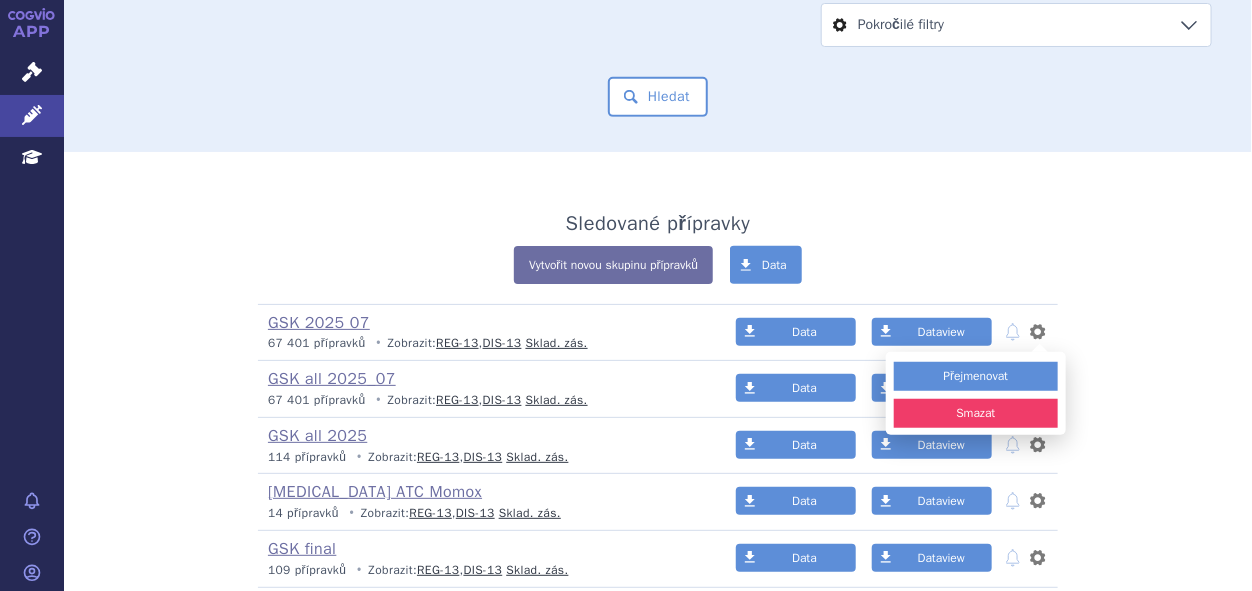 click on "Smazat" at bounding box center [976, 413] 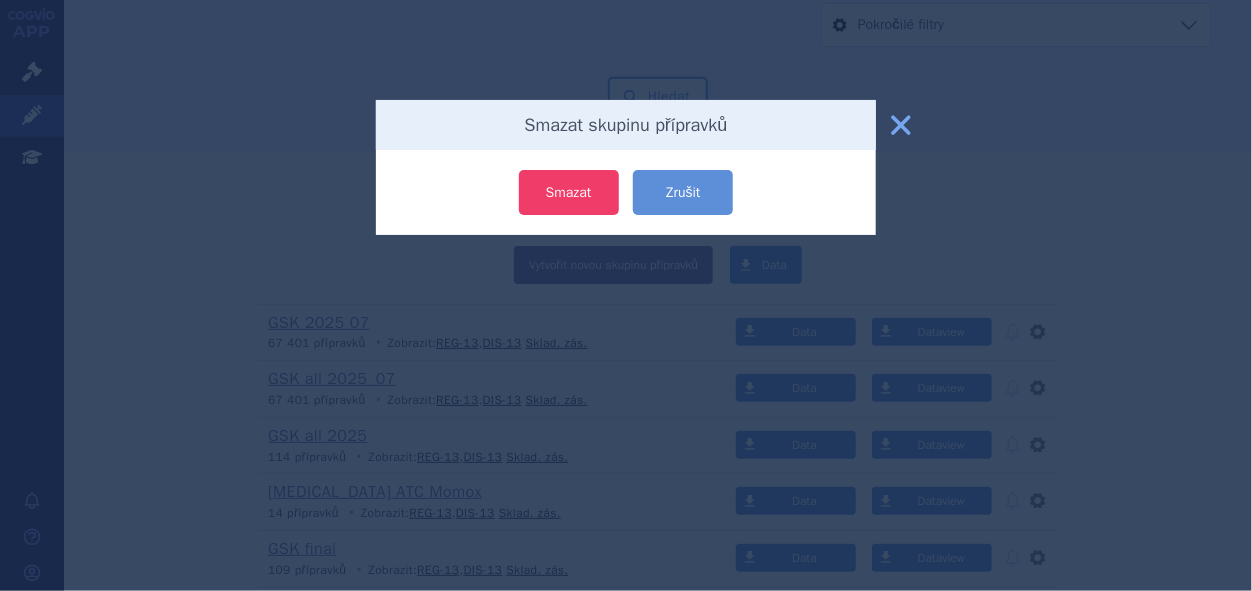 click on "Smazat" at bounding box center (569, 192) 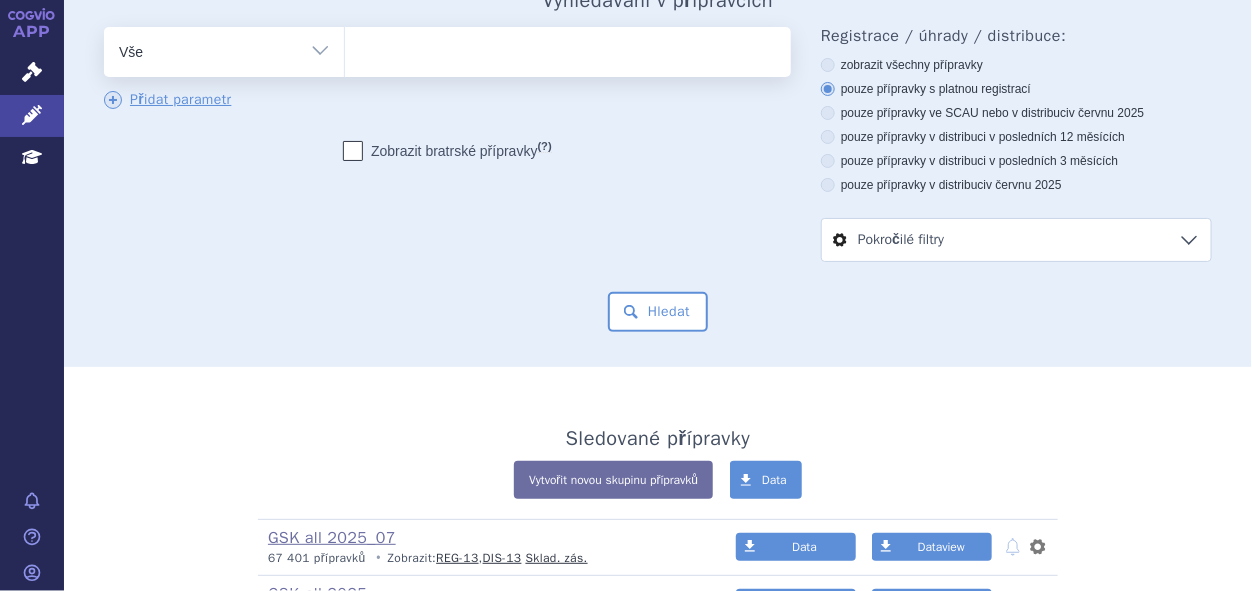 scroll, scrollTop: 0, scrollLeft: 0, axis: both 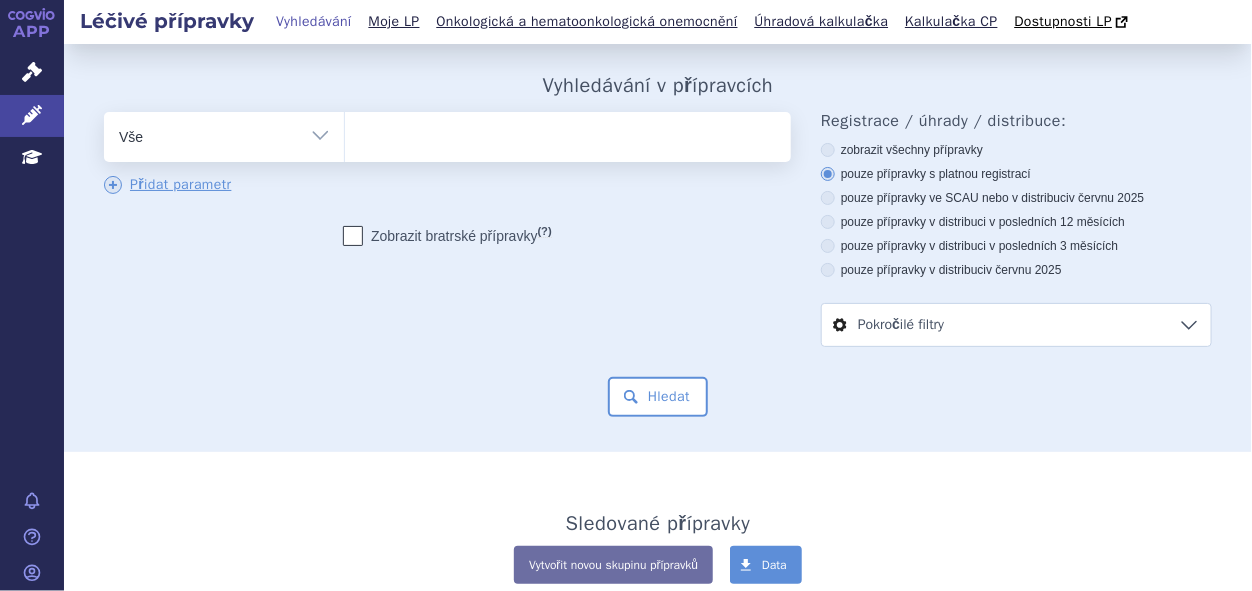 click on "Vše
Přípravek/SUKL kód
MAH
VPOIS
ATC/Aktivní látka
Léková forma
Síla" at bounding box center [224, 134] 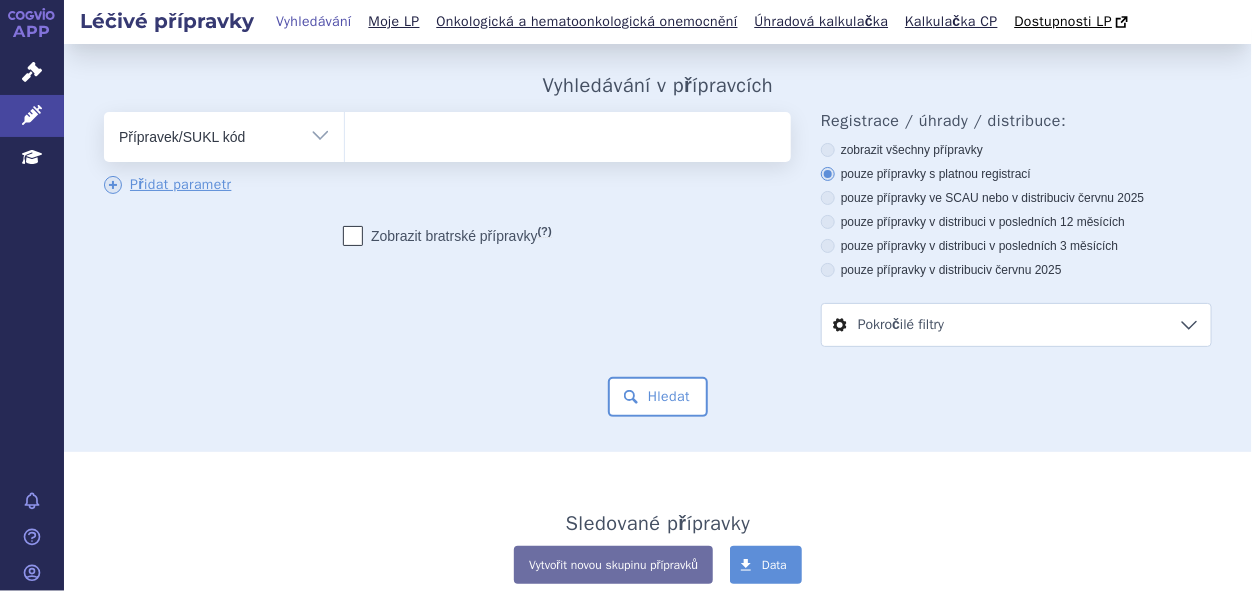 click on "Vše
Přípravek/SUKL kód
MAH
VPOIS
ATC/Aktivní látka
Léková forma
Síla" at bounding box center [224, 134] 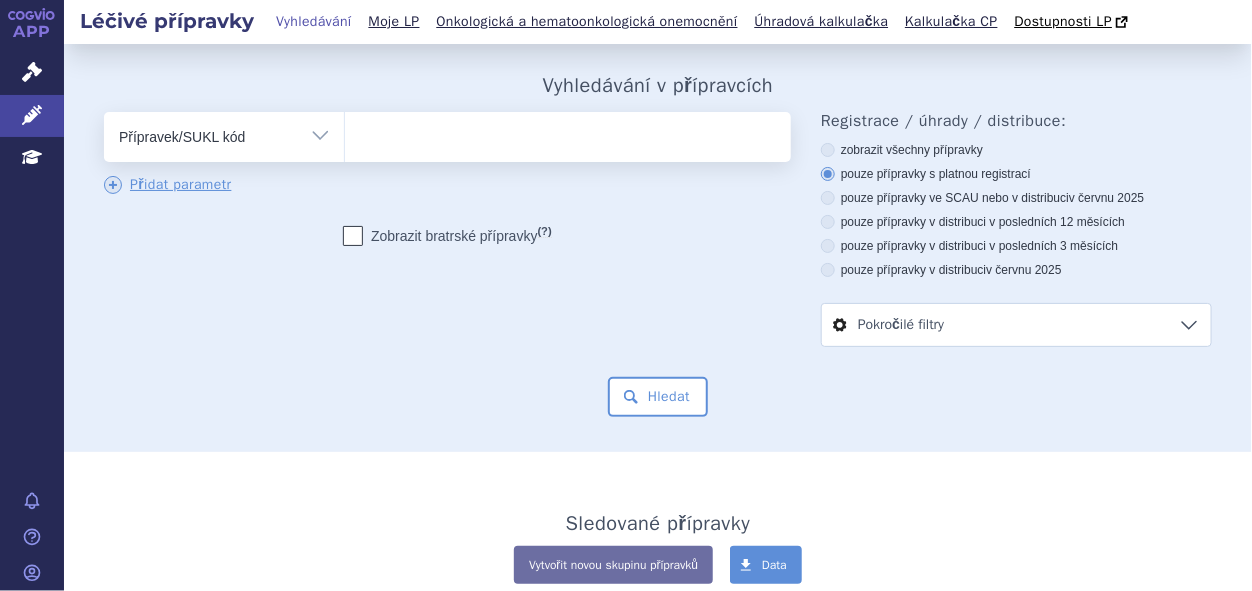 click at bounding box center [565, 133] 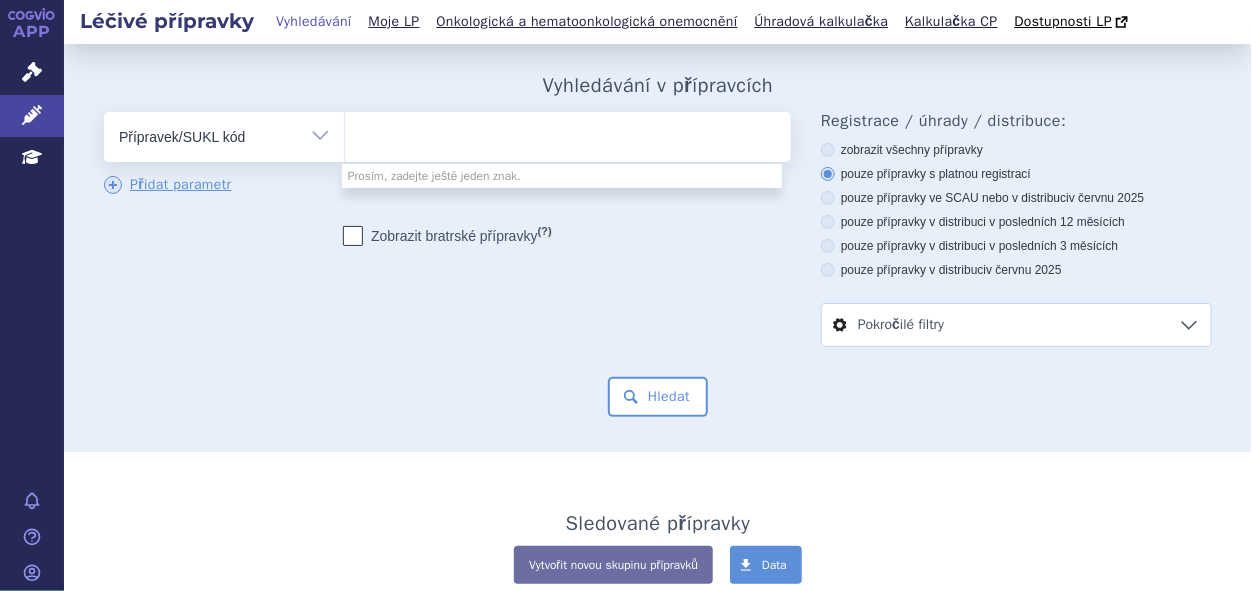 paste on "0210032; 0271721; 0237656; 0239481; 0237658; 0029816; 0238116; 0237886; 0237830; 0185079; 0222637; 0185080; 0193805; 0120102; 0029214; 0029219; 0029163; 0027442; 0237890; 0237888; 0238546; 0169740; 0145988; 0239534; 0239537; 0103070; 0103073; 0026521; 0026520; 0028399; 0237763; 0237764; 0237765; 0237766; 0237768; 0237770; 0237891; 0237893; 0014322; 0056571; 0054227; 0237896; 0210035; 0032865; 0025646; 0255020; 0028383; 0238158; 0246434; 0246435; 0246413; 0246420; 0237811; 0231965; 0273129; 0168331; 0238020; 0209057; 0238562; 0238560; 0250266; 0194567; 0194564; 0237480; 0237484; 0237488; 0237673; 0237674; 0237615; 0237914; 0237899; 0237918; 0237905; 0237909; 0500326; 0250390; 0237692; 0237693; 0237697; 0237698; 0237702; 0237703; 0237704; 0231966; 0237993; 0238011; 0222843; 0194758; 0222657; 0210122; 0026816; 0231959; 0231961; 0010277; 0237705; 0231958; 0231956; 0250269; 0250268; 0029423; 0027035; 0027036; 0238299; 0267854; 0026863; 0237620; 0242527; 0237622;" 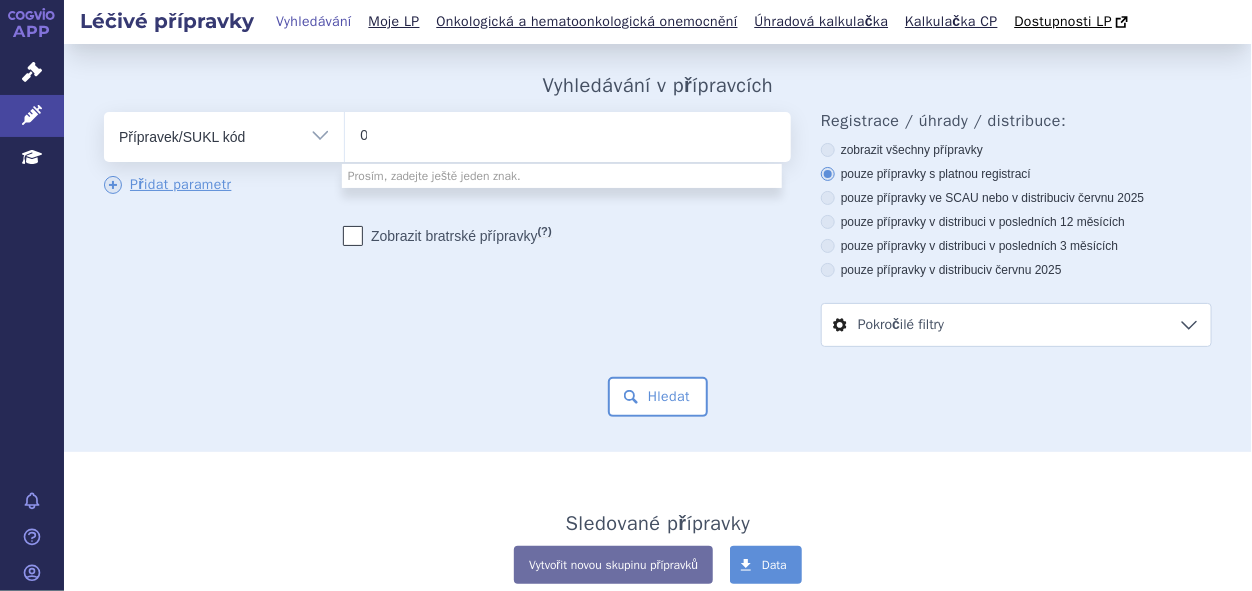 type 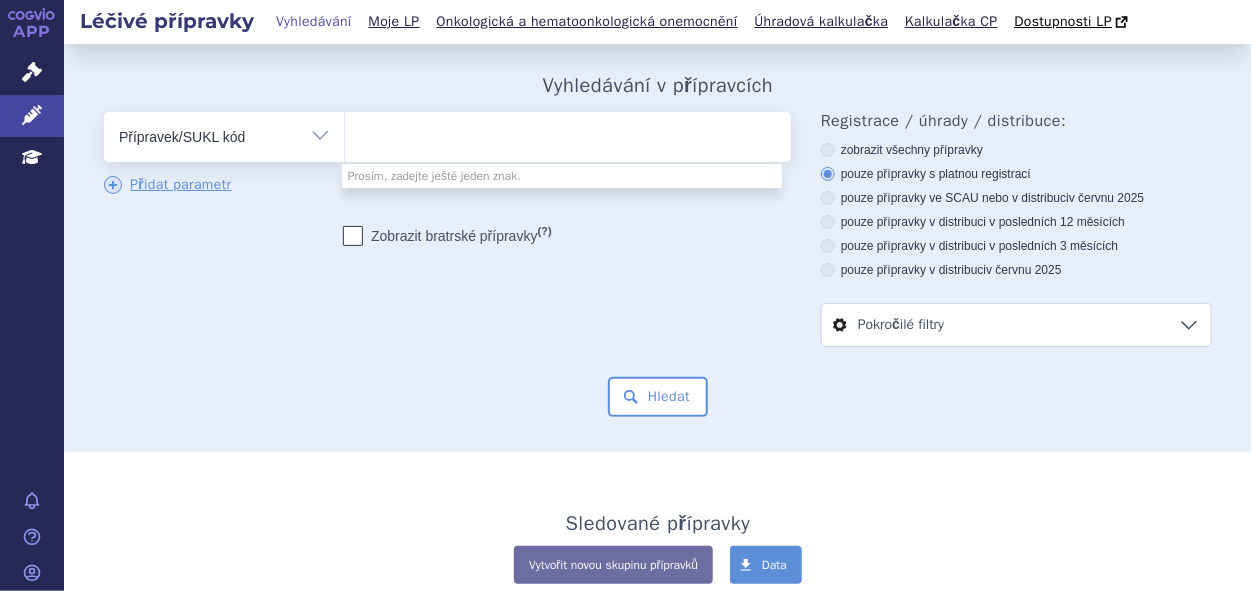 select on "0210032" 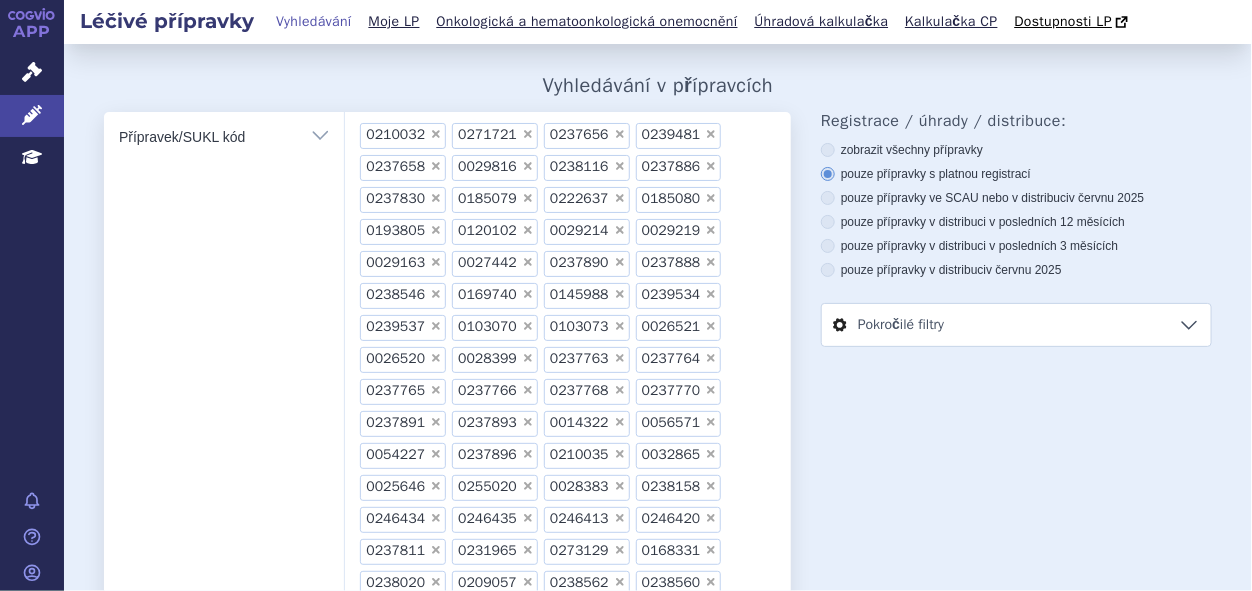 scroll, scrollTop: 0, scrollLeft: 0, axis: both 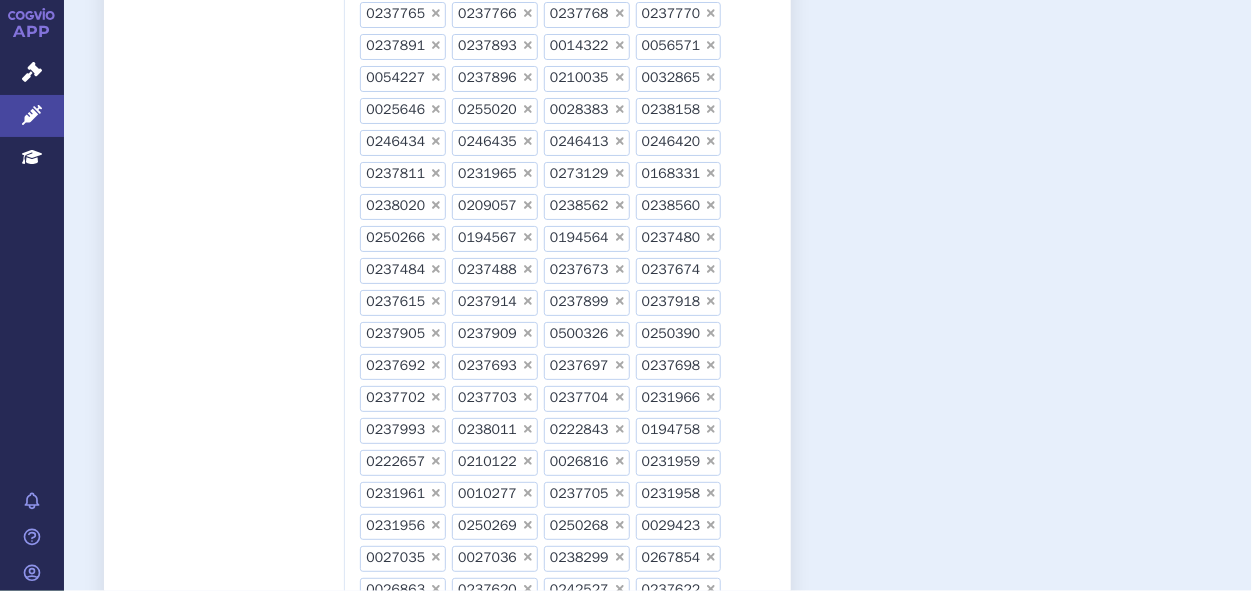 click on "× 0237811" at bounding box center [403, 175] 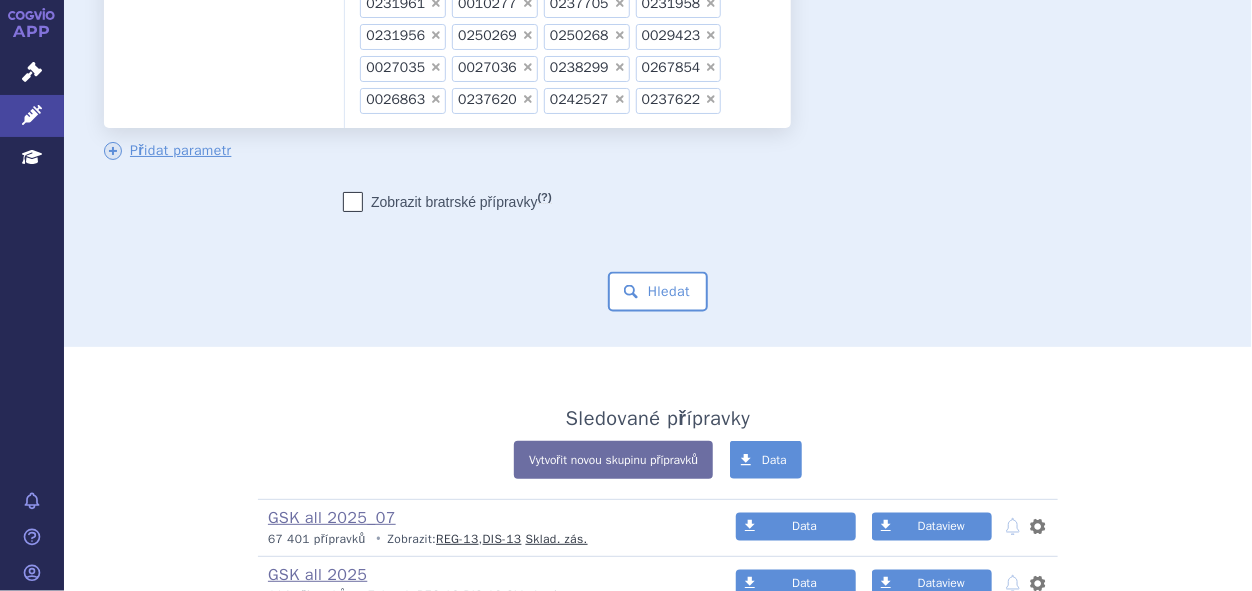 scroll, scrollTop: 883, scrollLeft: 0, axis: vertical 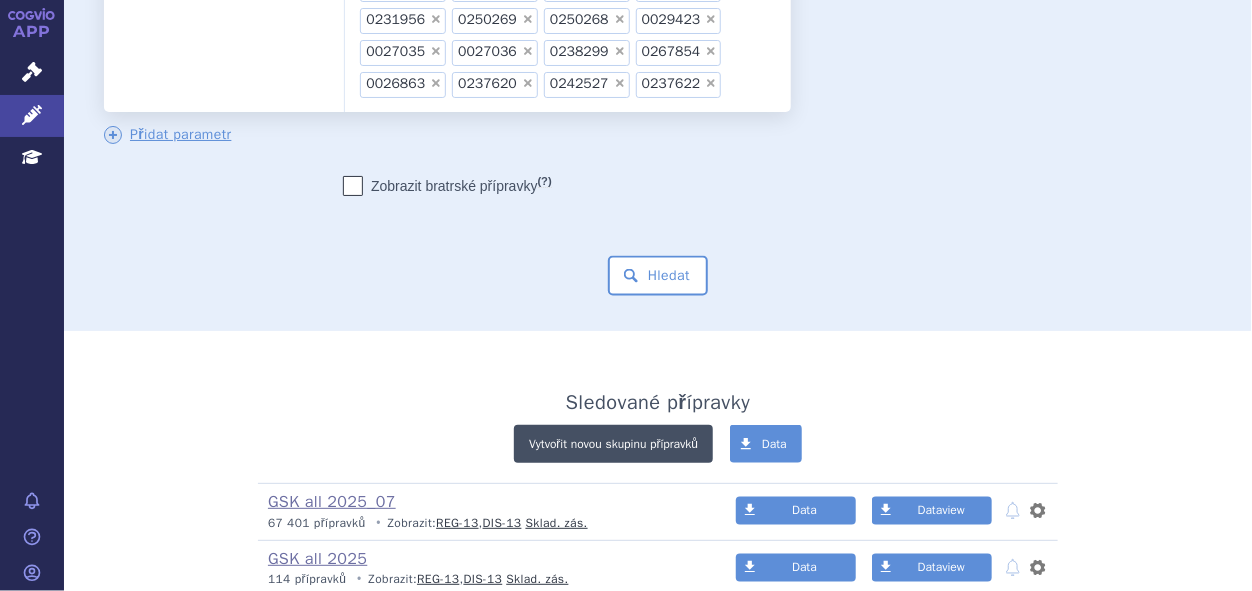 click on "Vytvořit novou skupinu přípravků" at bounding box center (613, 444) 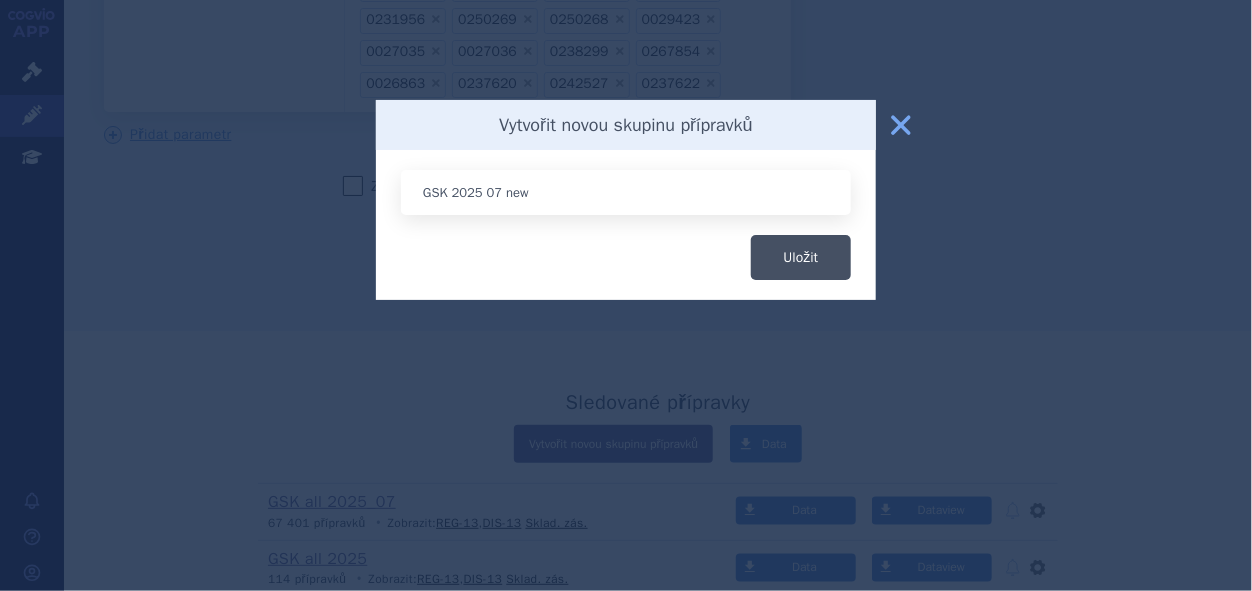 type on "GSK 2025 07 new" 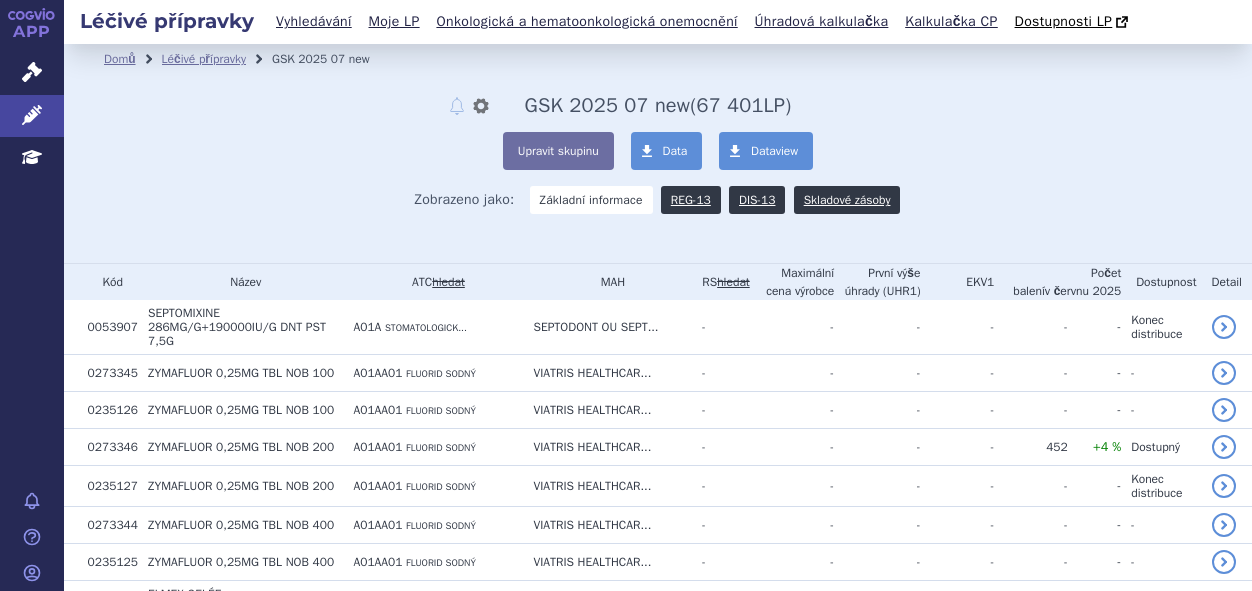 scroll, scrollTop: 0, scrollLeft: 0, axis: both 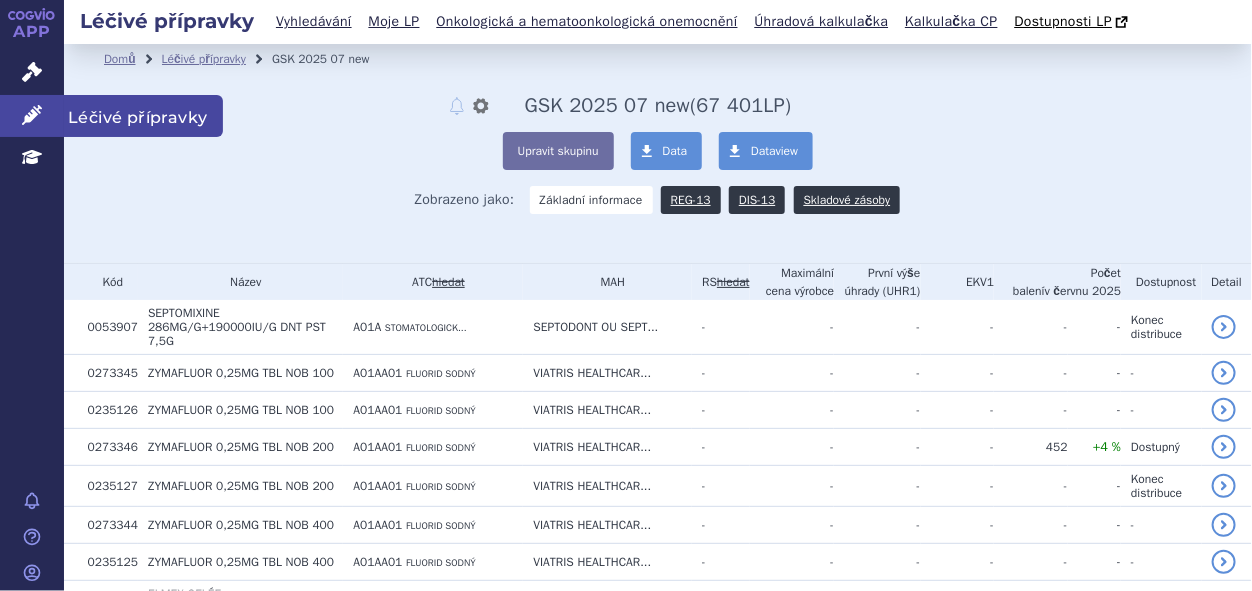drag, startPoint x: 24, startPoint y: 110, endPoint x: 32, endPoint y: 117, distance: 10.630146 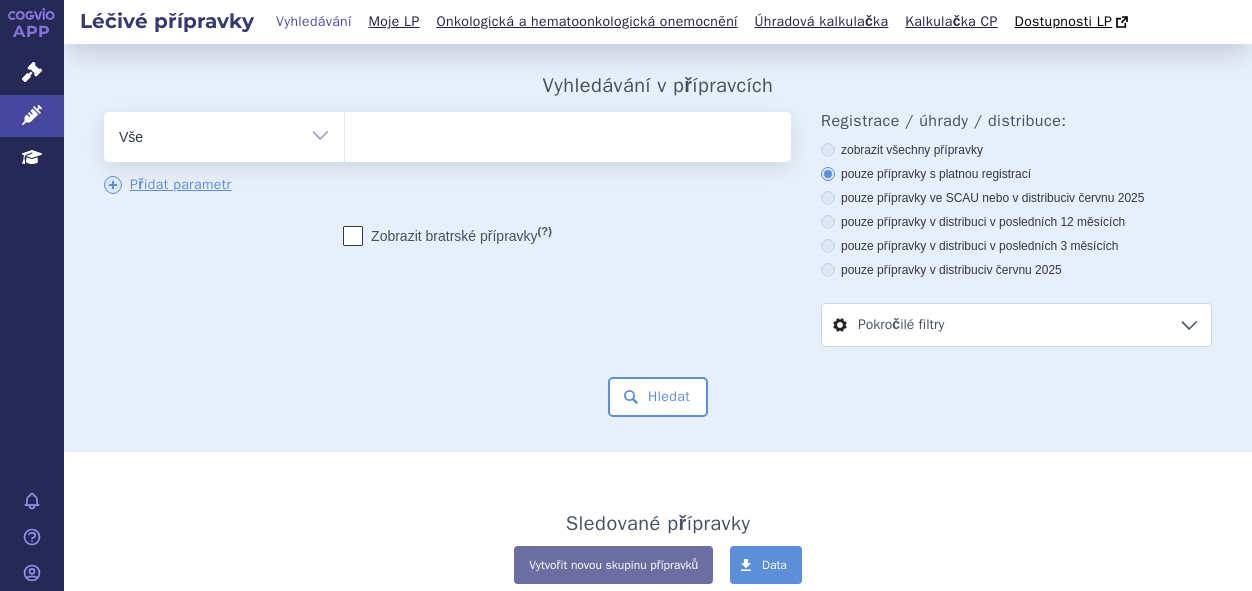 scroll, scrollTop: 0, scrollLeft: 0, axis: both 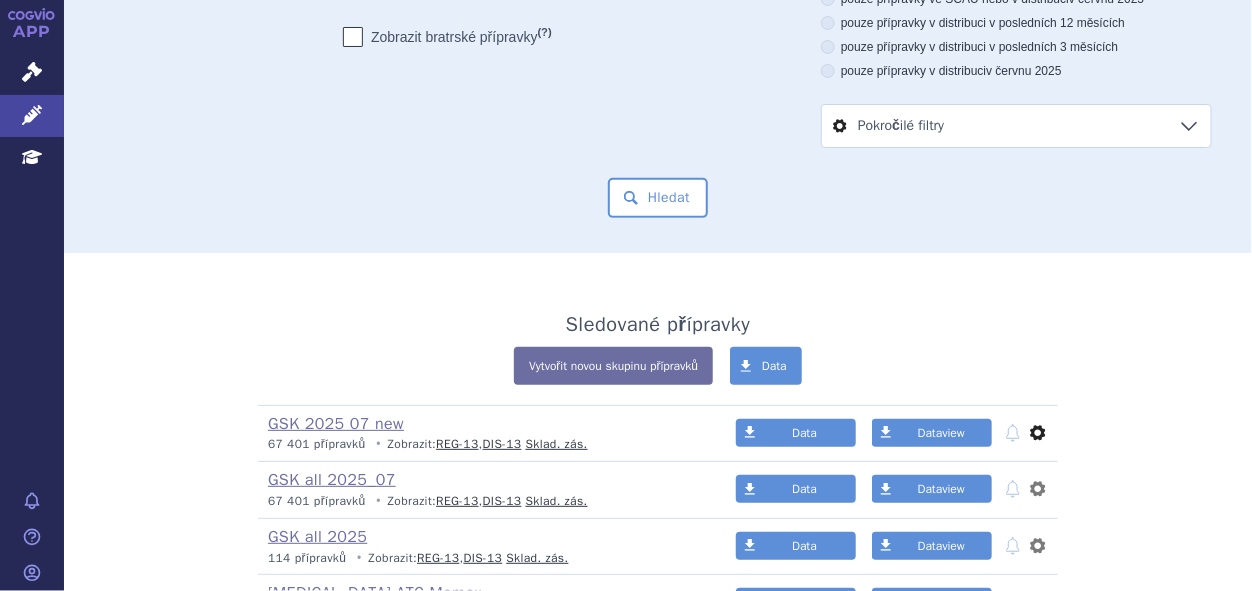 click on "nastavení" at bounding box center (1038, 433) 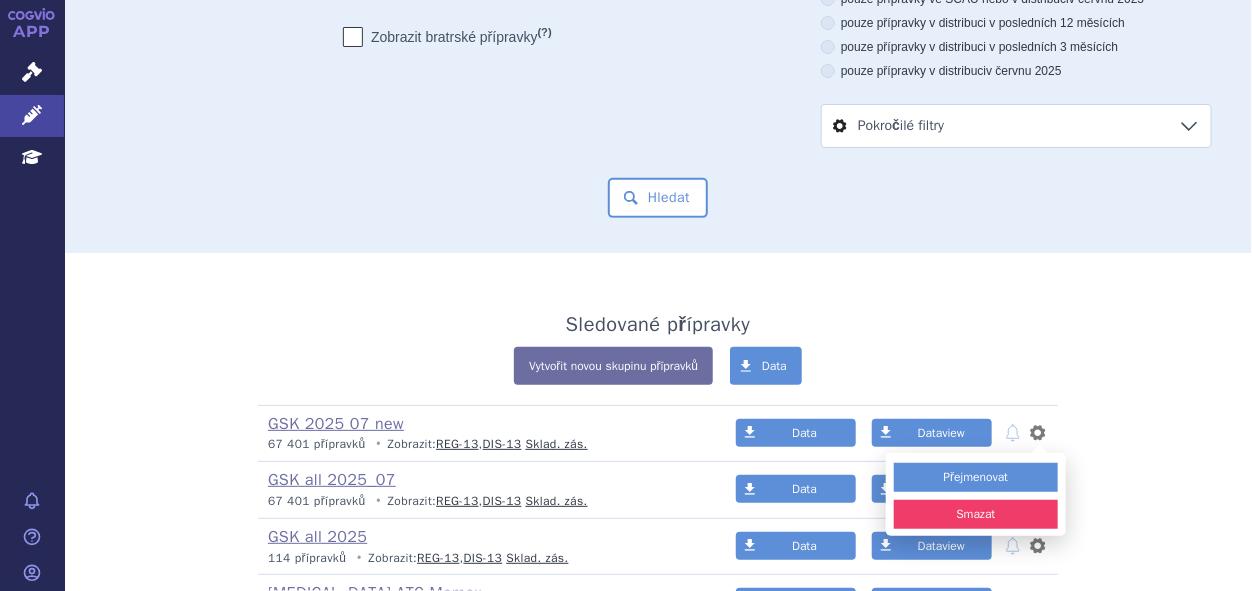 click on "Smazat" at bounding box center (976, 514) 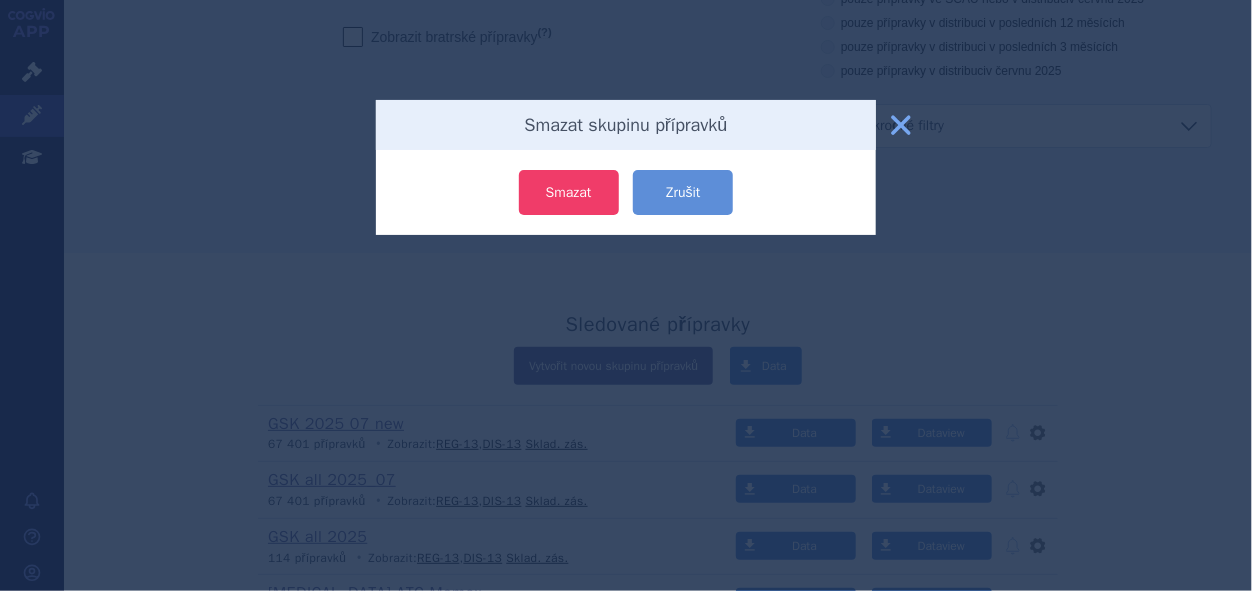 click on "Smazat" at bounding box center [569, 192] 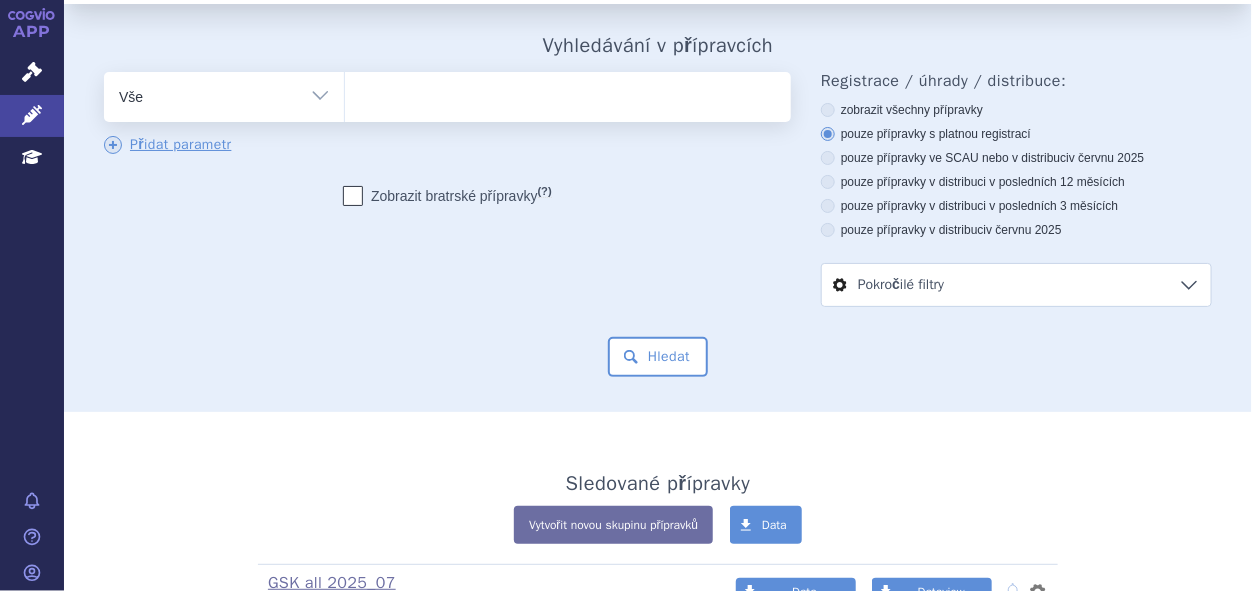 scroll, scrollTop: 0, scrollLeft: 0, axis: both 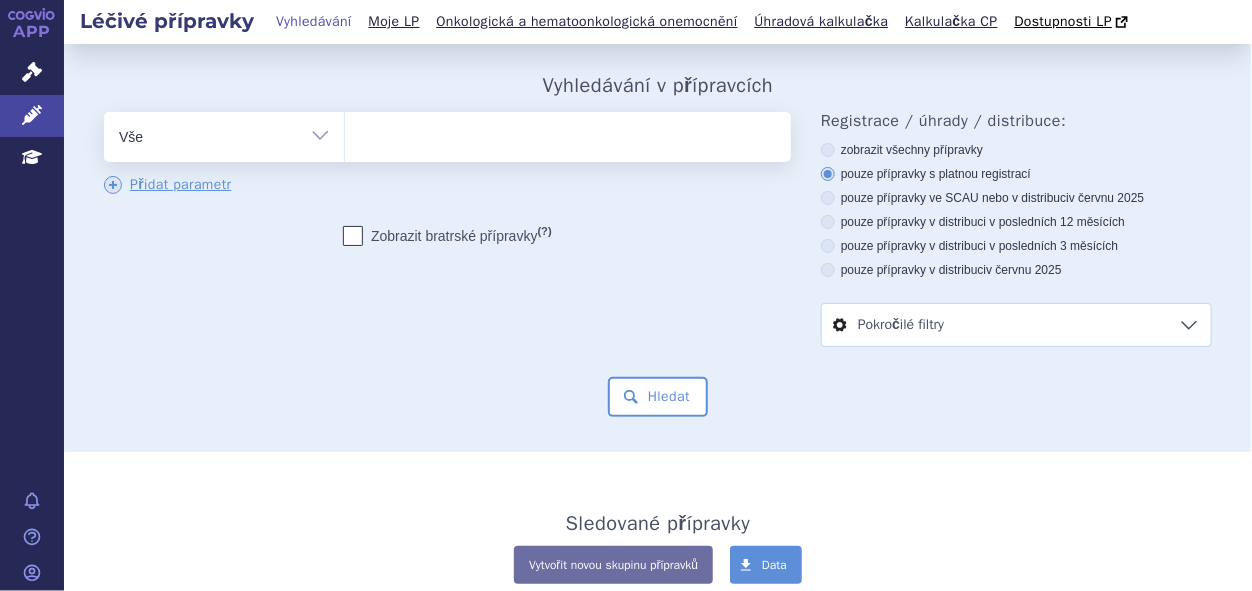 click at bounding box center (565, 133) 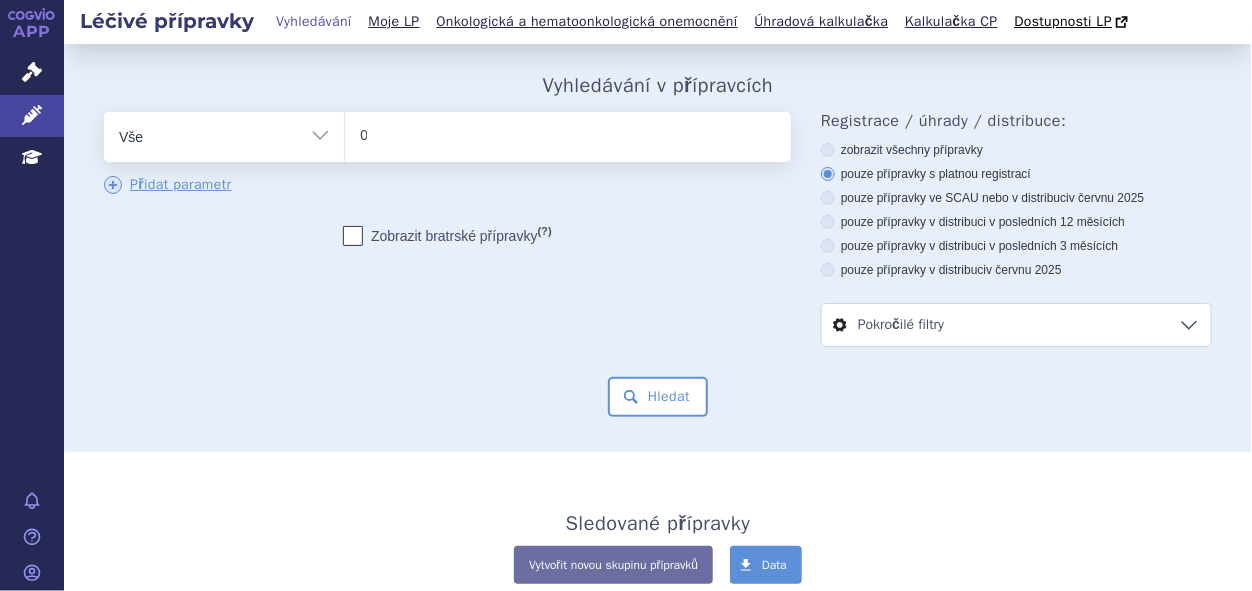 type 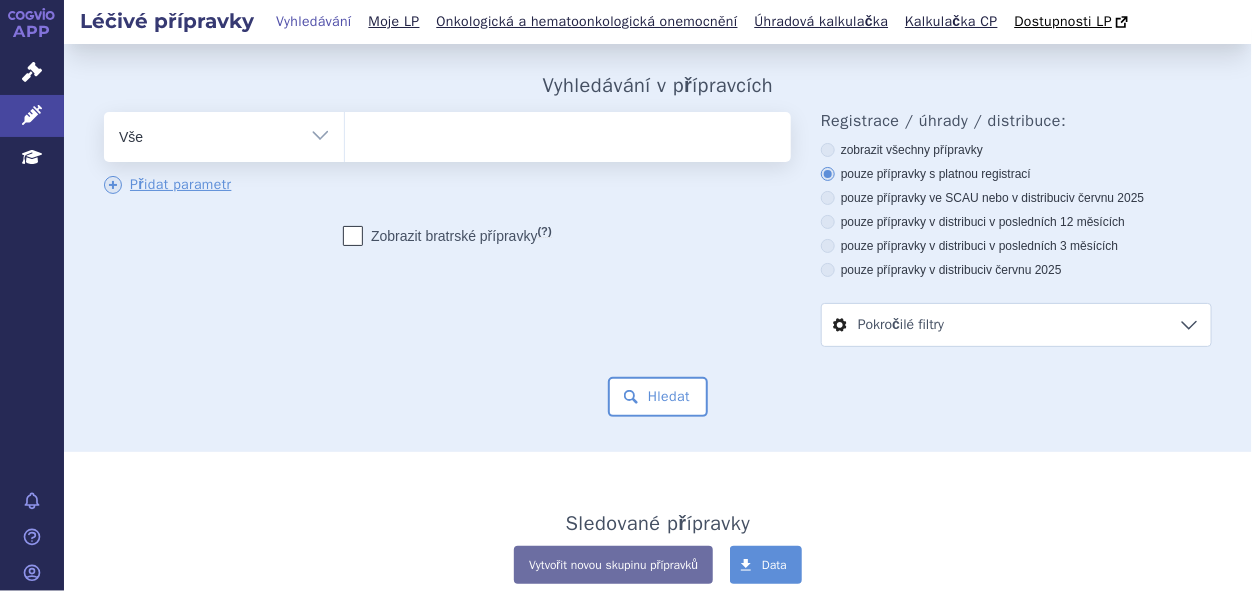 select on "0210032" 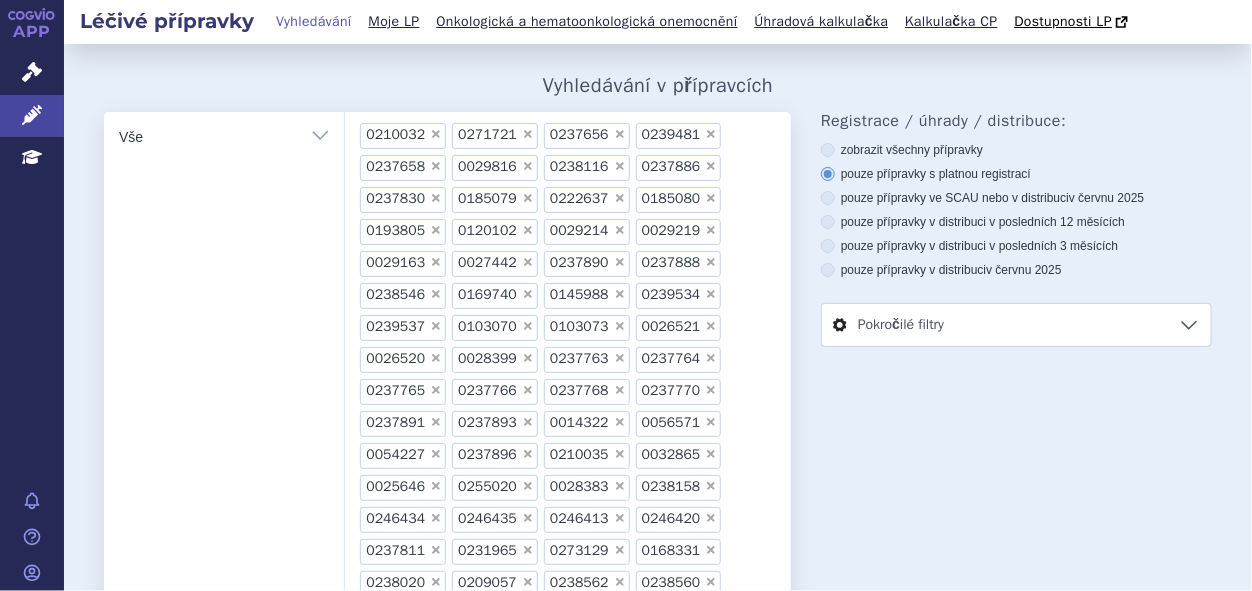 scroll, scrollTop: 0, scrollLeft: 0, axis: both 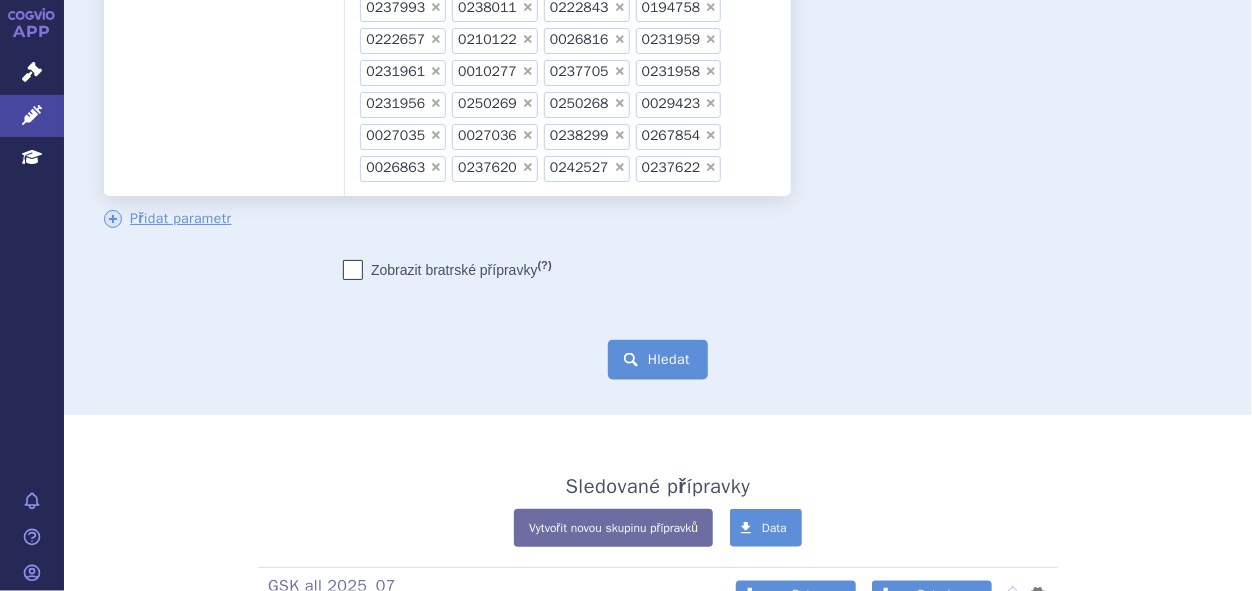 click on "Hledat" at bounding box center [658, 360] 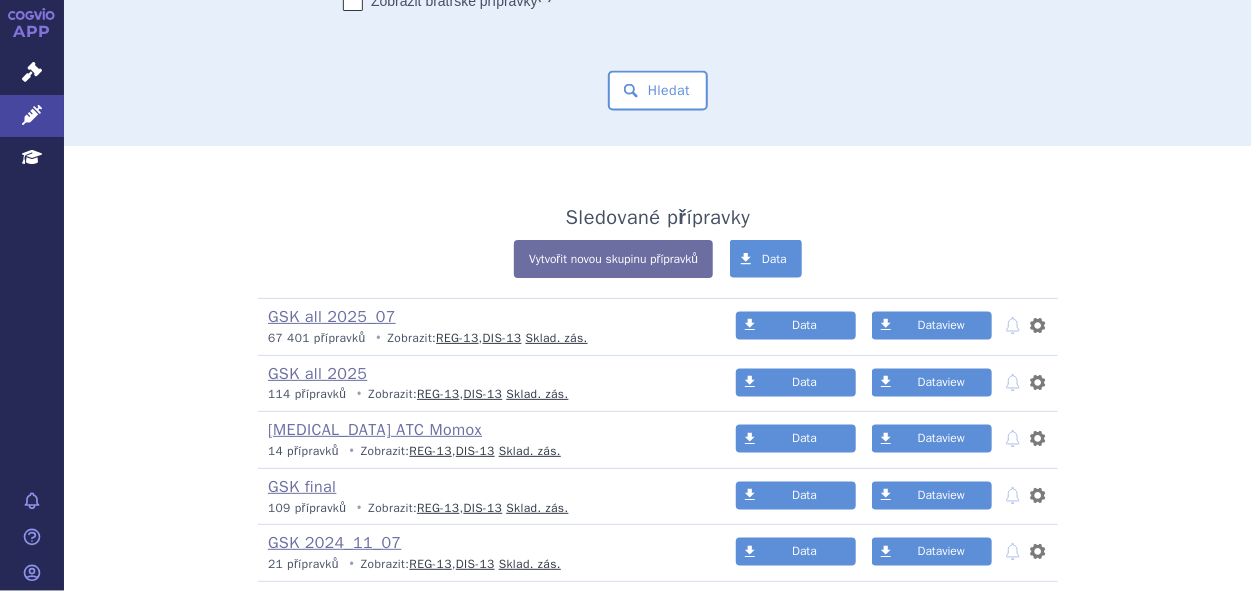 scroll, scrollTop: 1100, scrollLeft: 0, axis: vertical 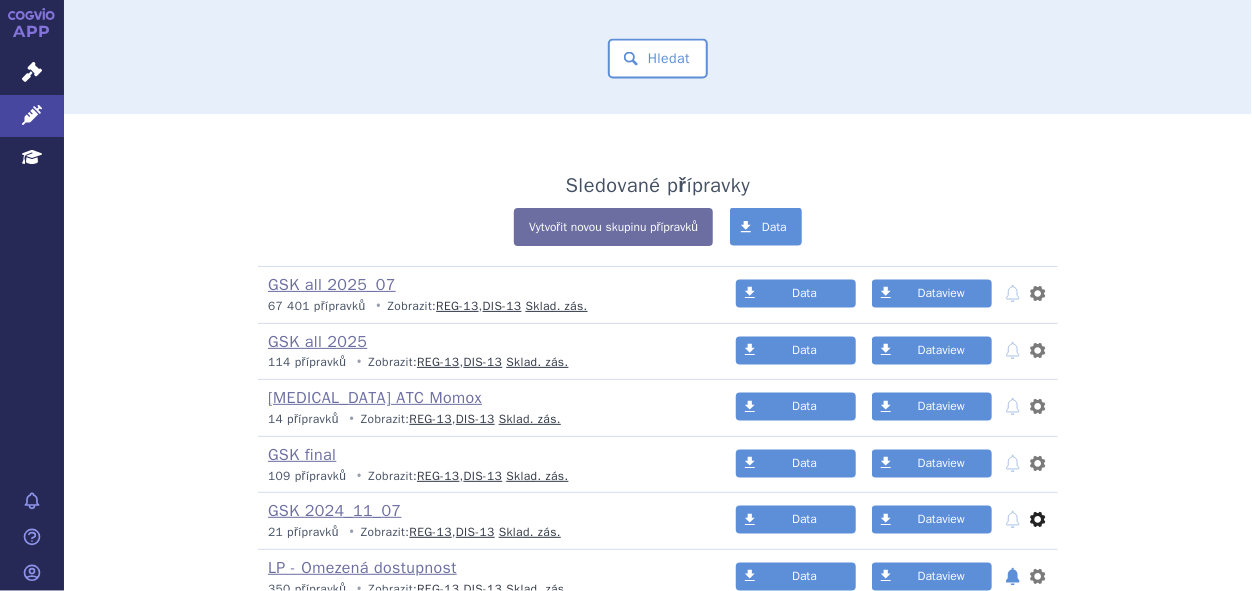 click on "nastavení" at bounding box center [1038, 520] 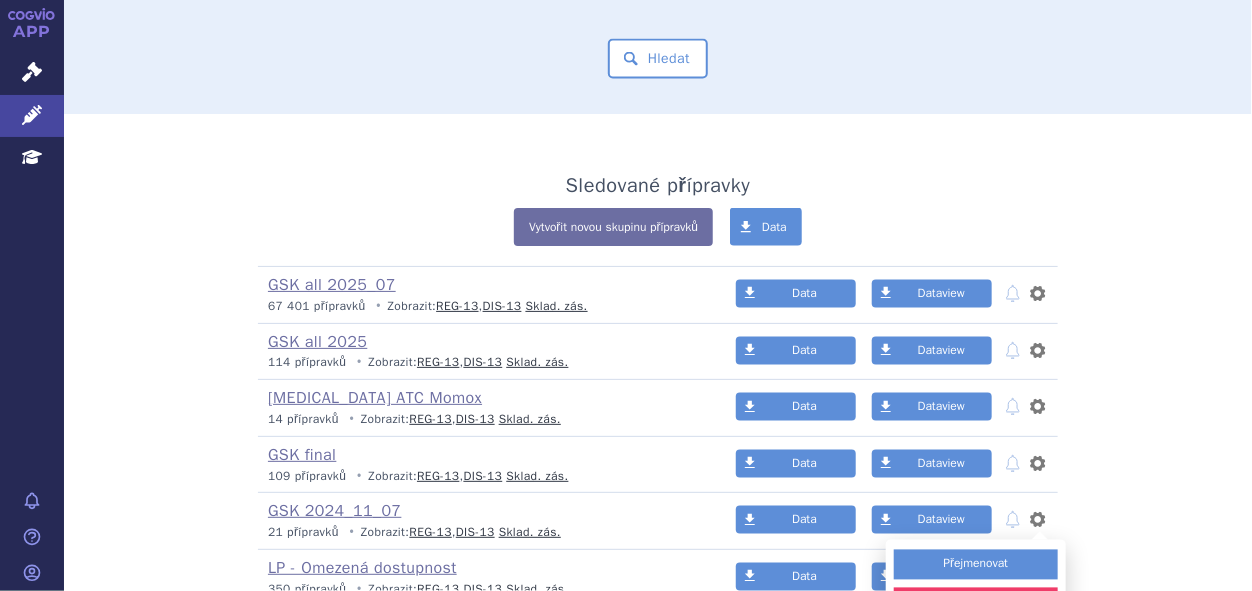 click on "Smazat" at bounding box center [976, 602] 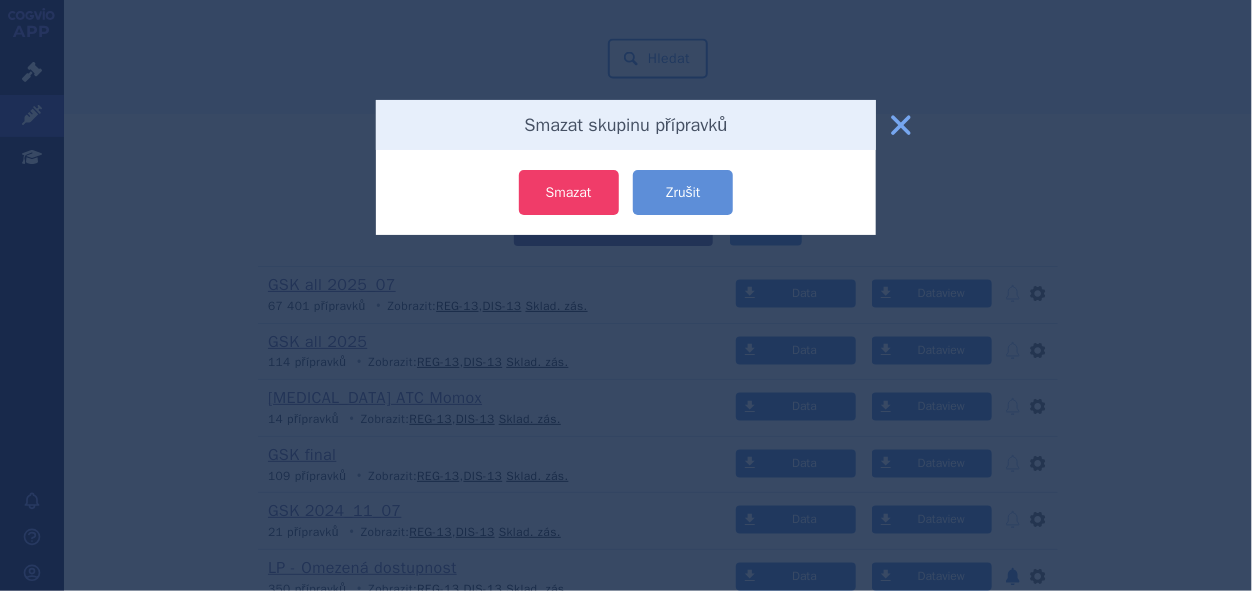 click on "Smazat" at bounding box center [569, 192] 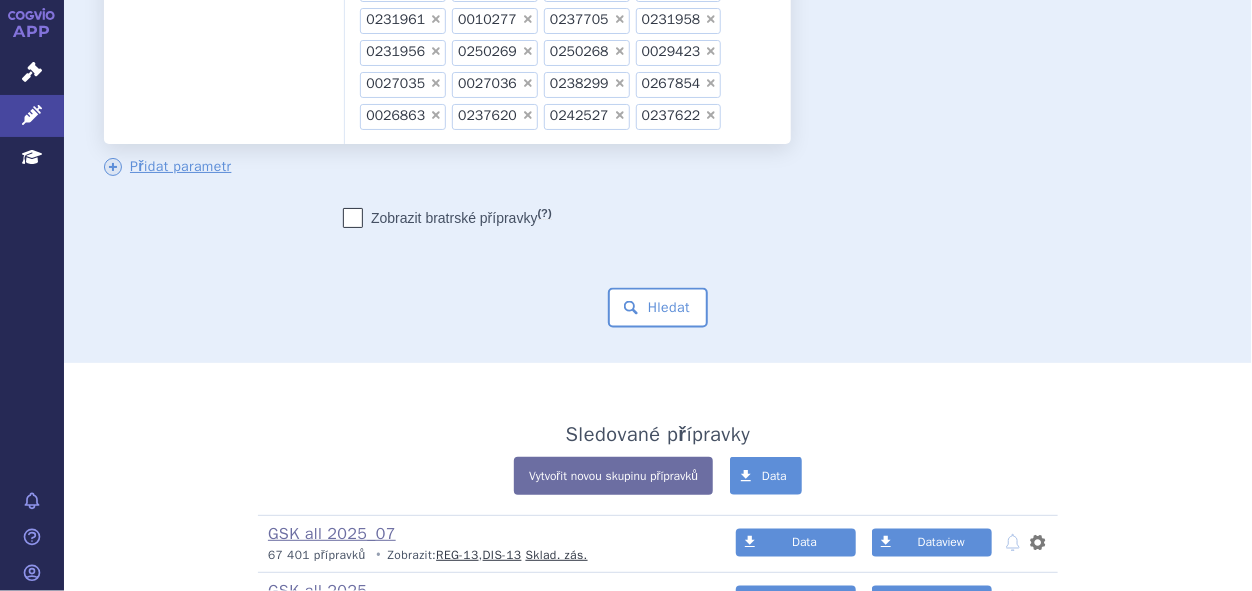 scroll, scrollTop: 900, scrollLeft: 0, axis: vertical 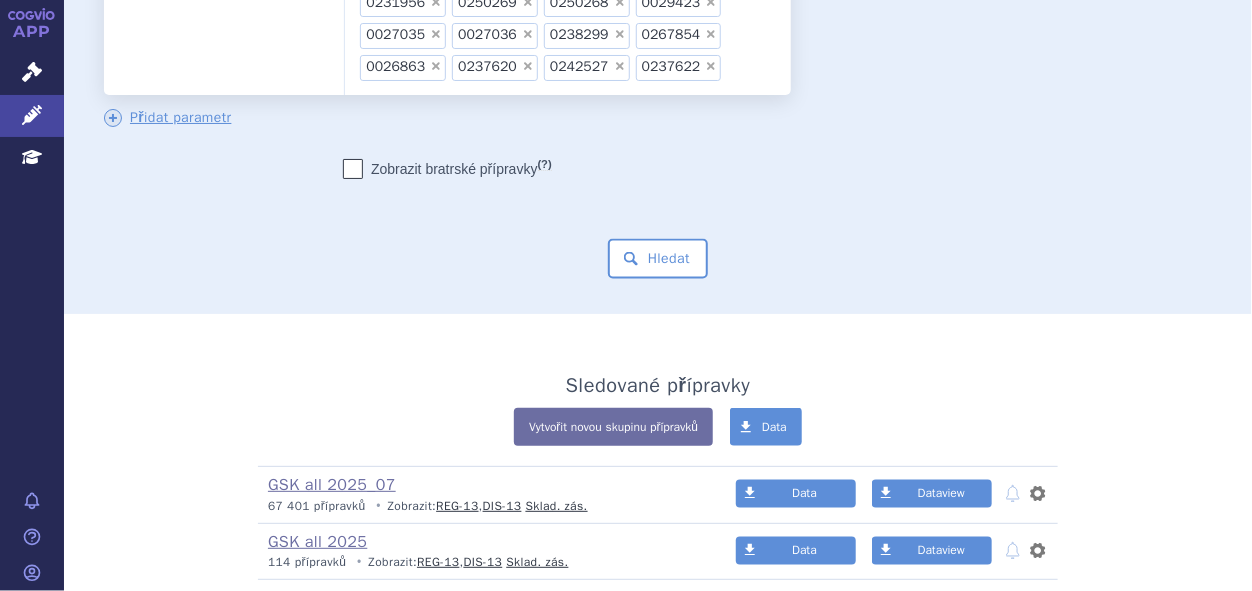 click at bounding box center [353, 169] 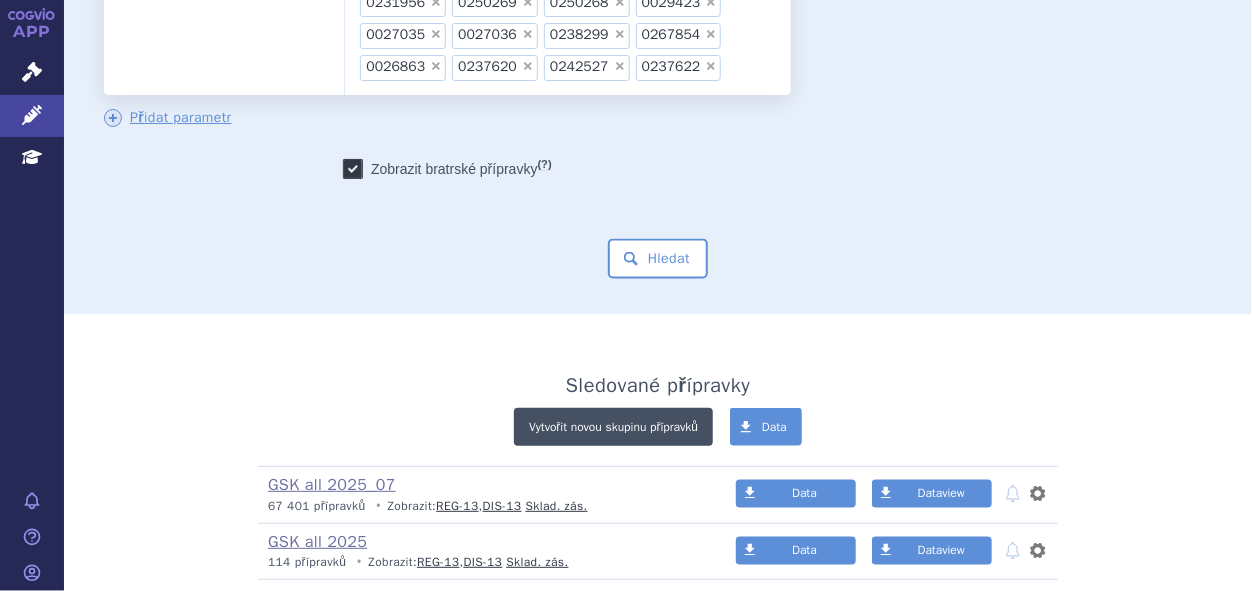 click on "Vytvořit novou skupinu přípravků" at bounding box center (613, 427) 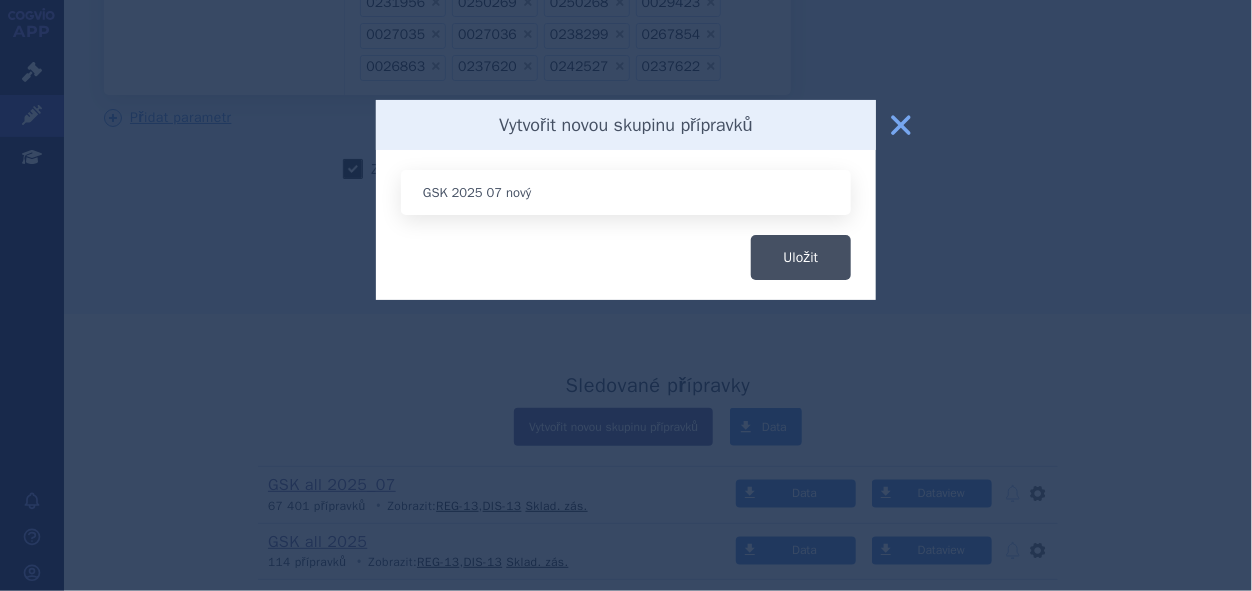 type on "GSK 2025 07 nový" 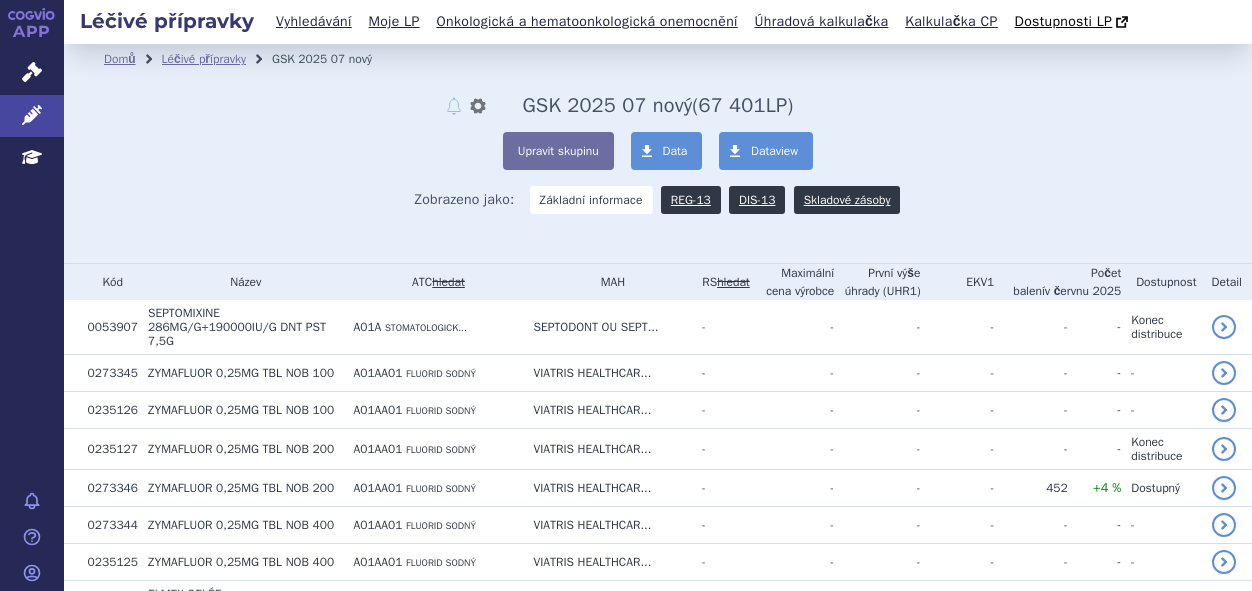 scroll, scrollTop: 0, scrollLeft: 0, axis: both 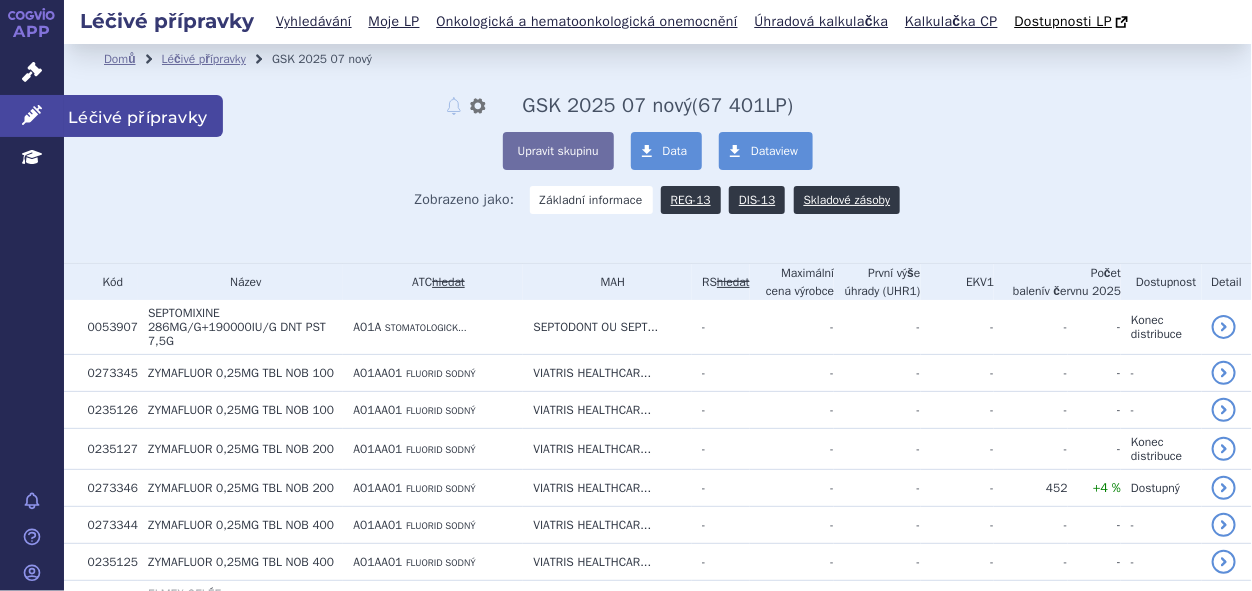 click 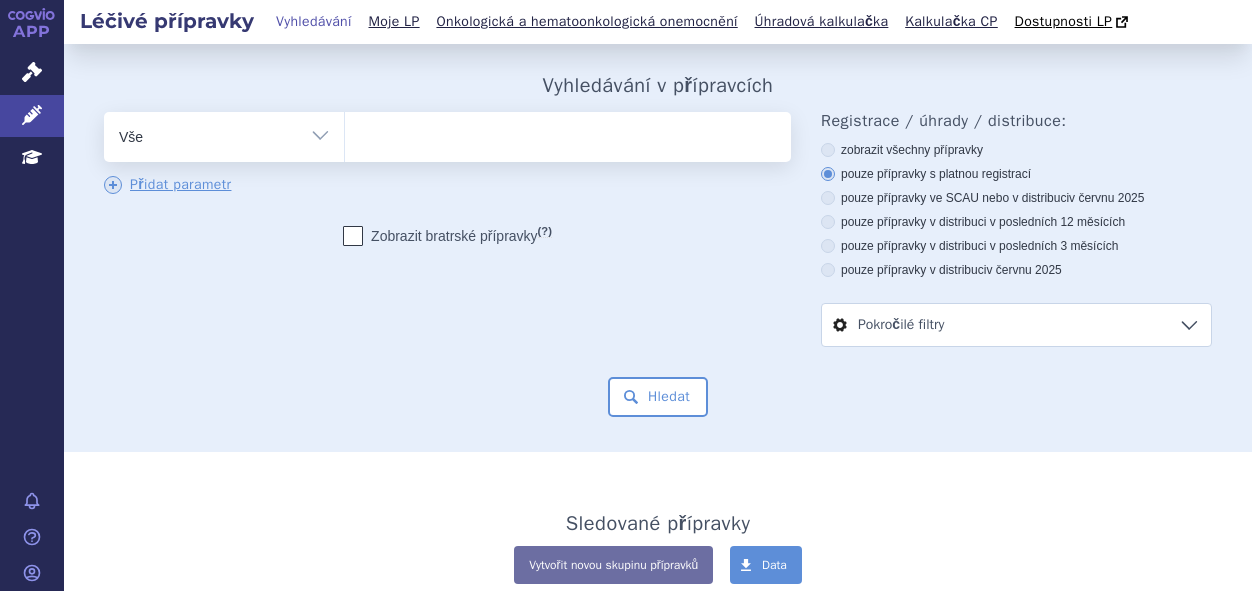 scroll, scrollTop: 0, scrollLeft: 0, axis: both 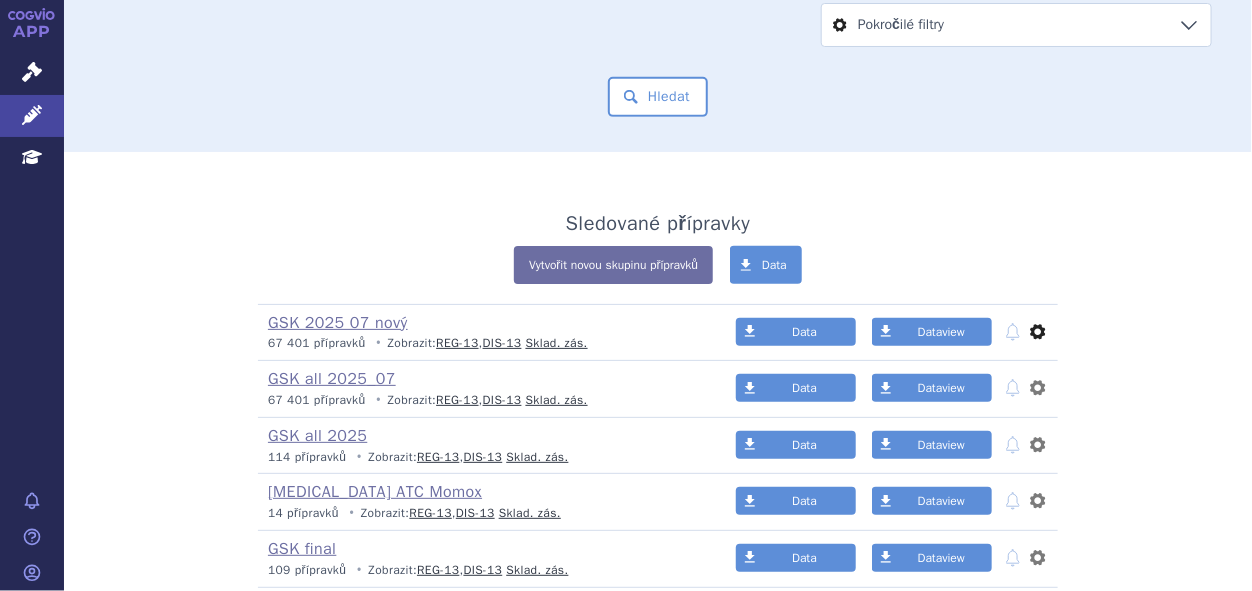 click on "nastavení" at bounding box center (1038, 332) 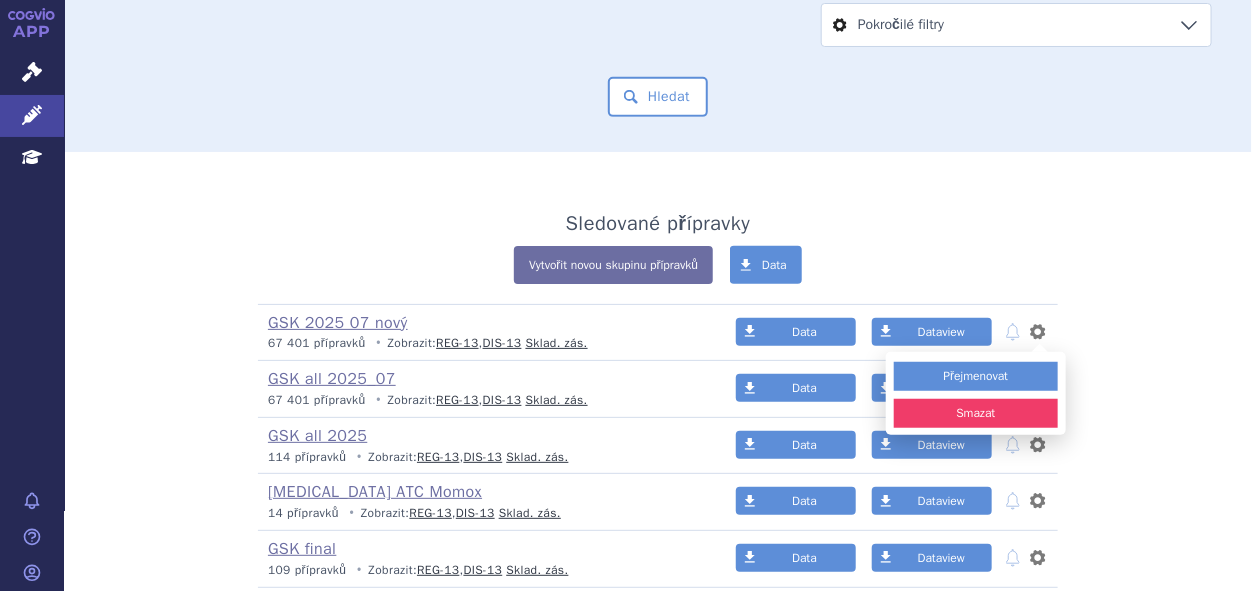 click on "Smazat" at bounding box center (976, 413) 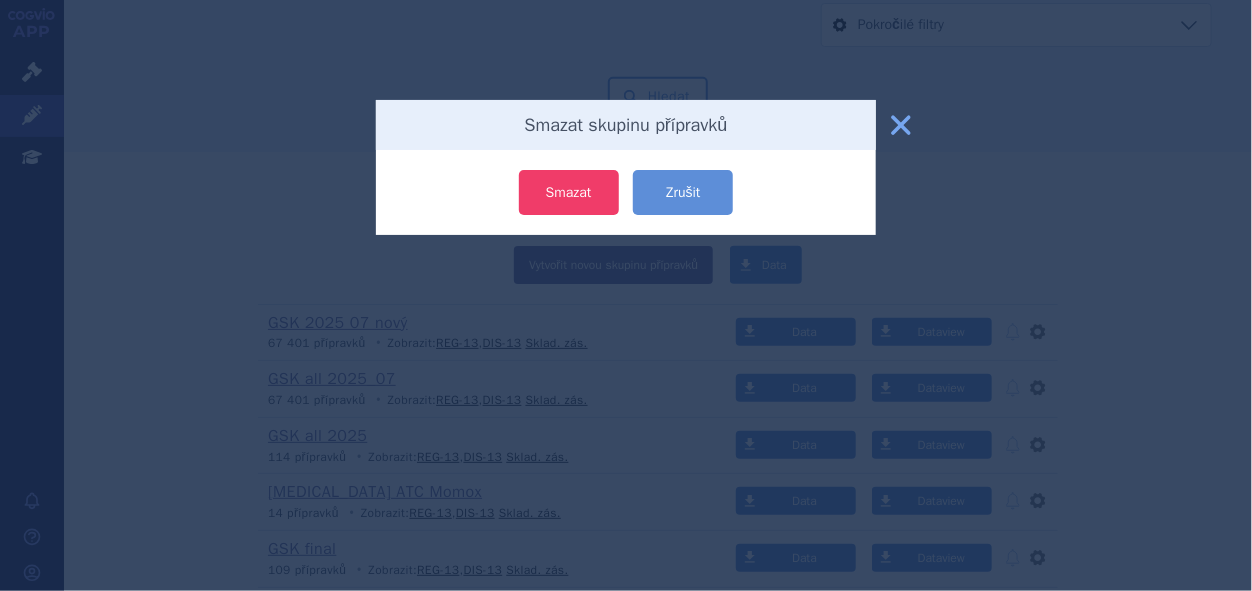 click on "Smazat" at bounding box center (569, 192) 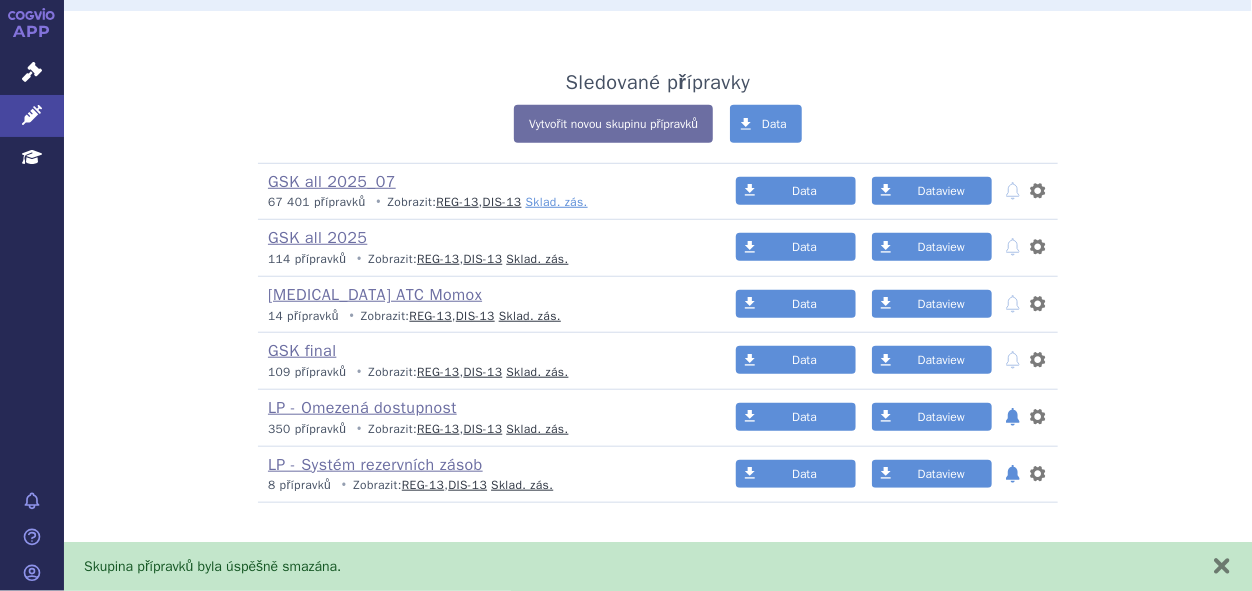 scroll, scrollTop: 470, scrollLeft: 0, axis: vertical 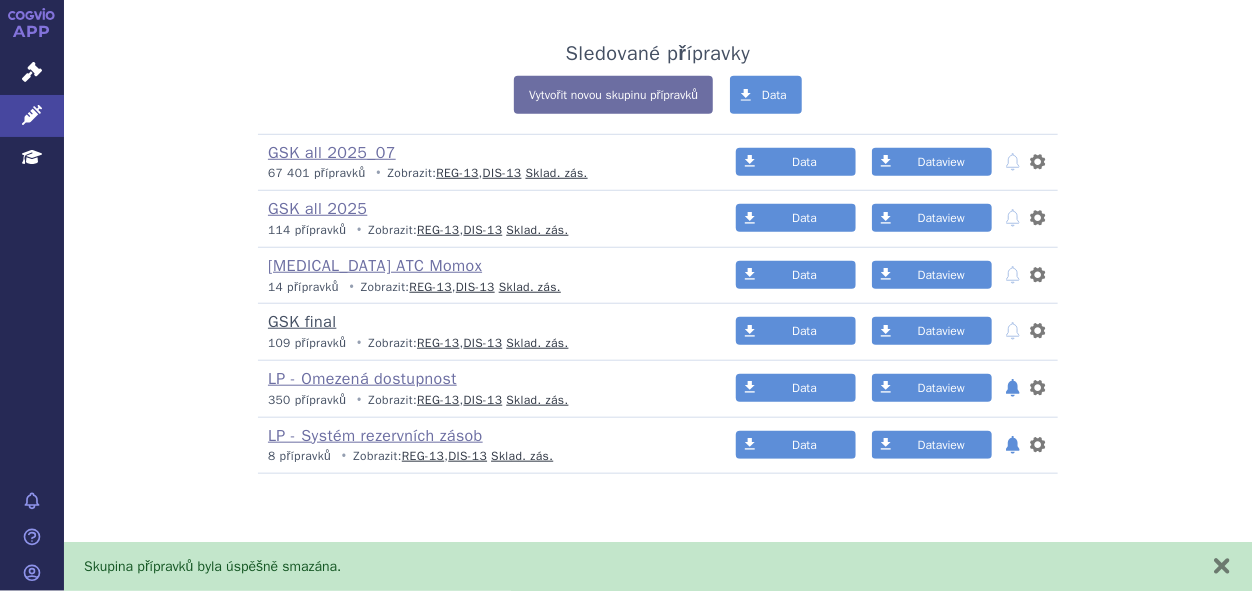 click on "GSK final" at bounding box center (302, 322) 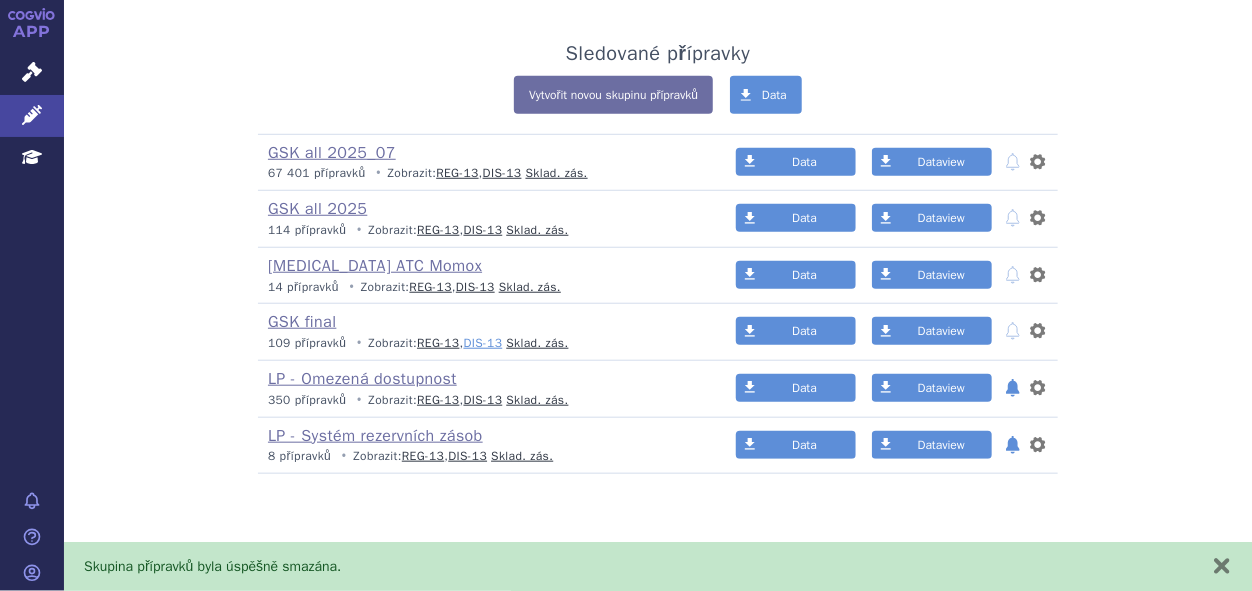 click on "DIS-13" at bounding box center (483, 343) 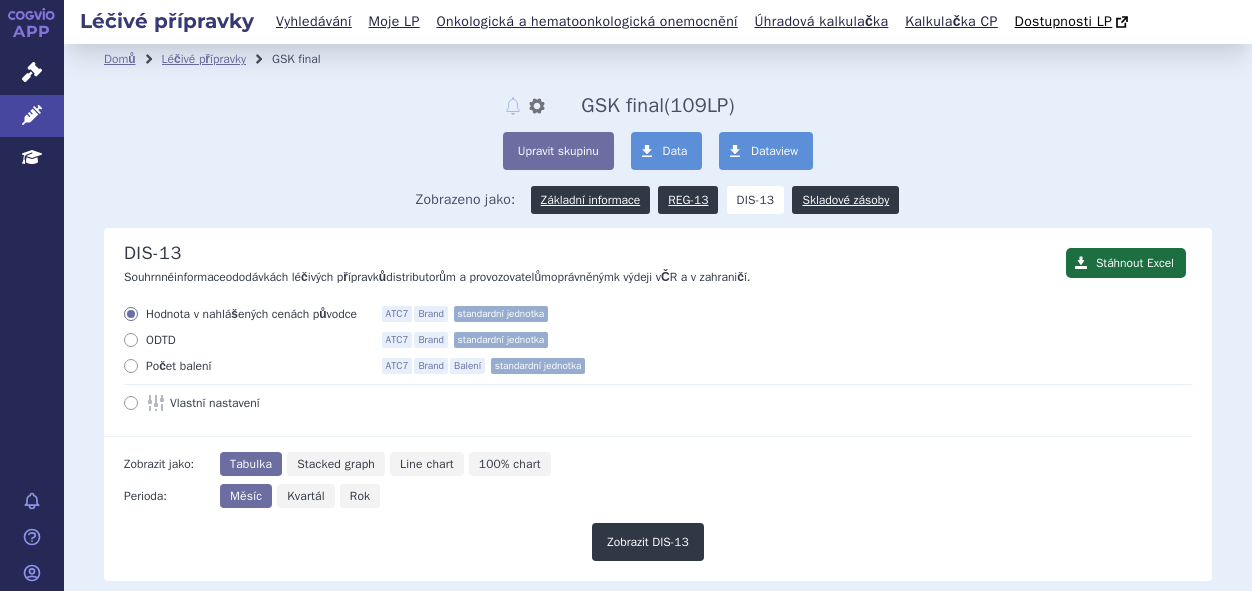 scroll, scrollTop: 0, scrollLeft: 0, axis: both 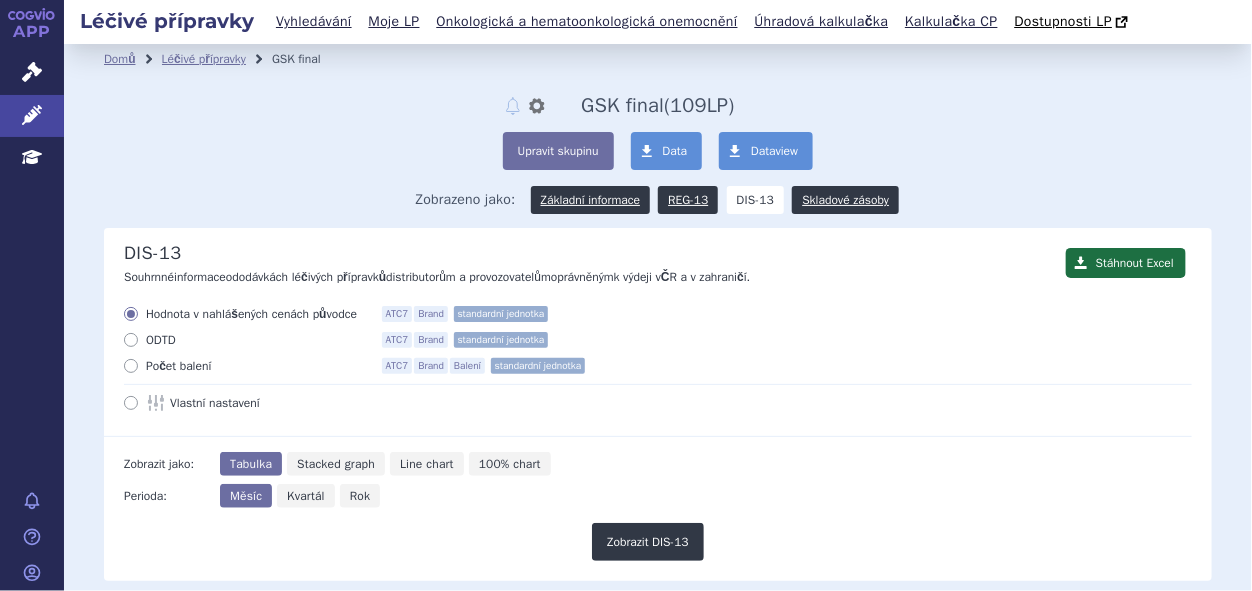 click on "APP" at bounding box center [32, 26] 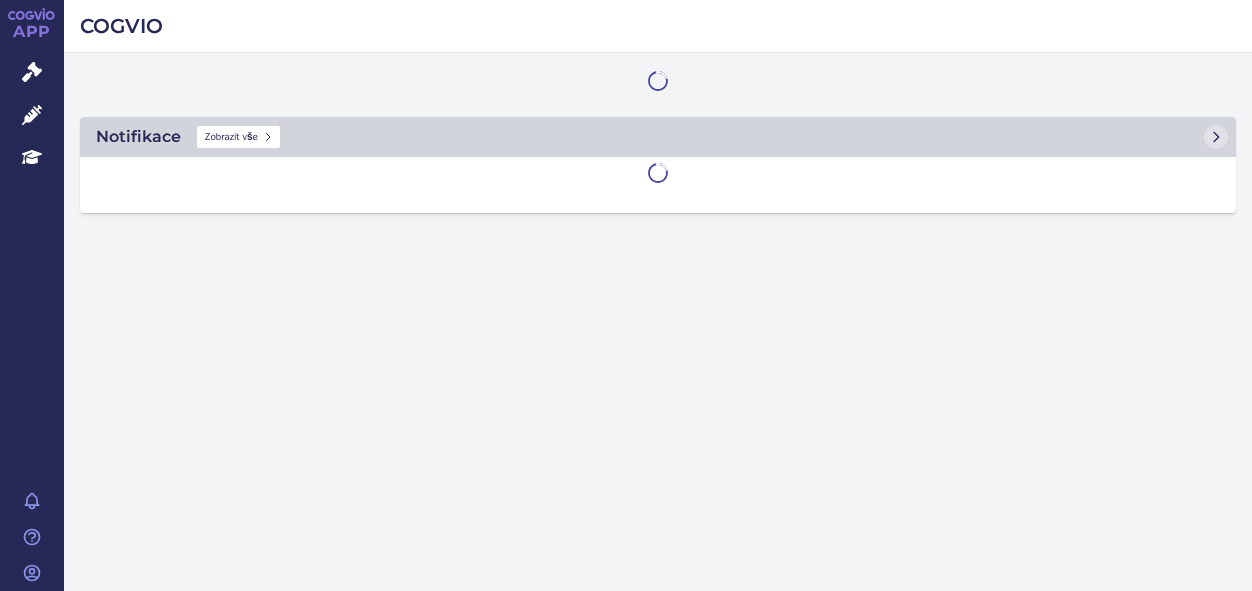 scroll, scrollTop: 0, scrollLeft: 0, axis: both 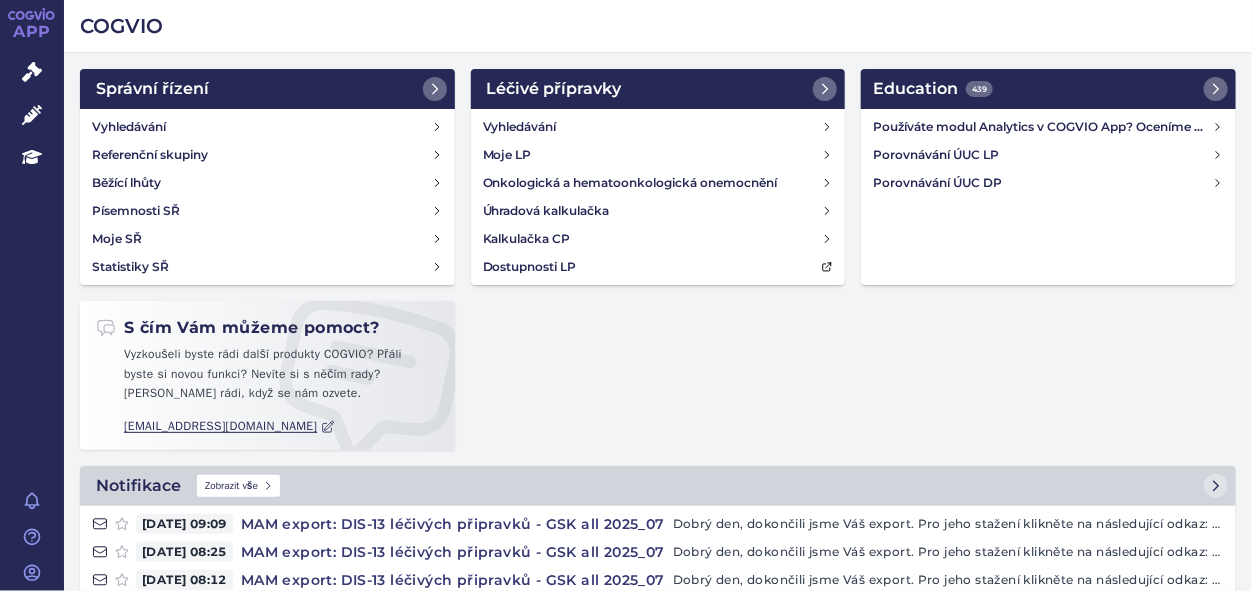 click on "[EMAIL_ADDRESS][DOMAIN_NAME]" at bounding box center (229, 426) 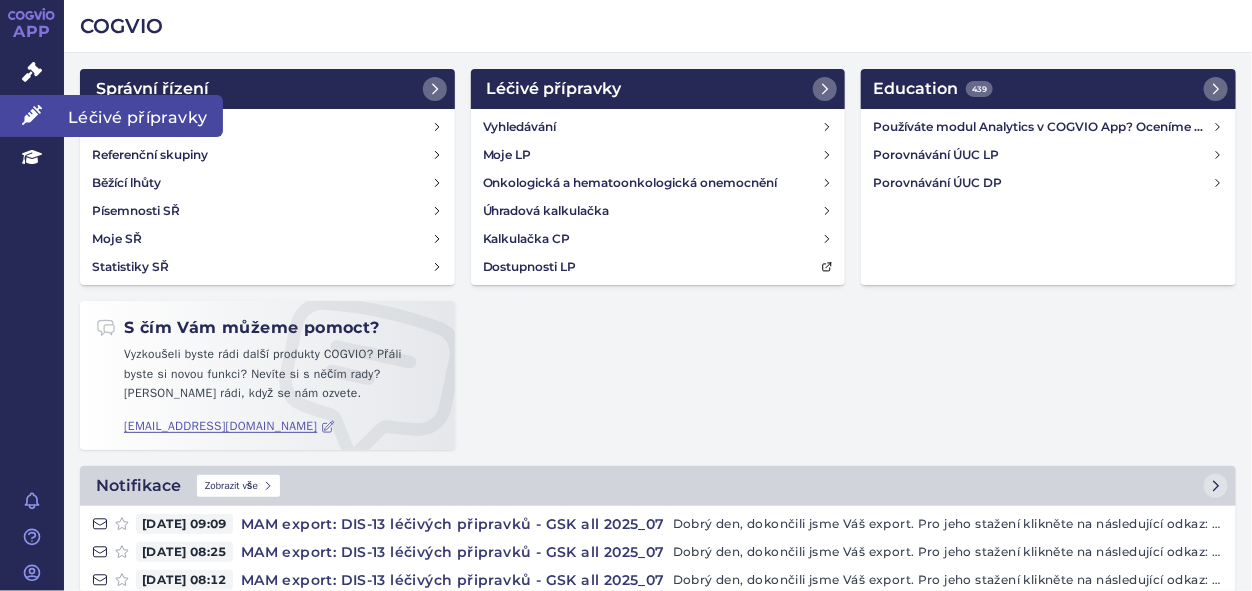 click 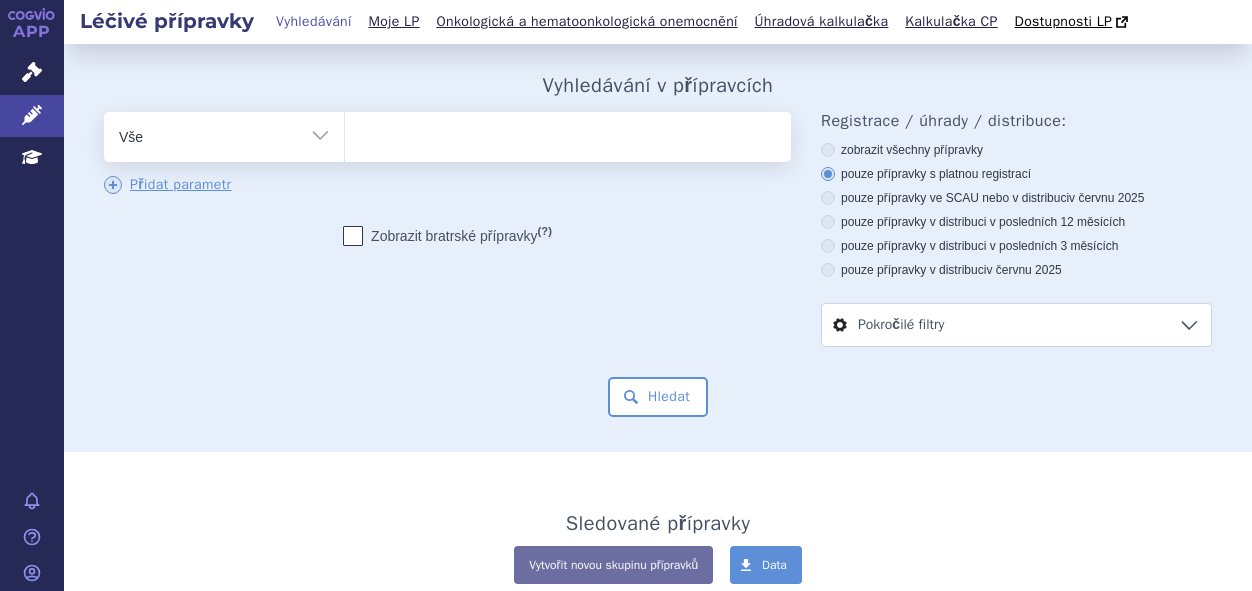 scroll, scrollTop: 0, scrollLeft: 0, axis: both 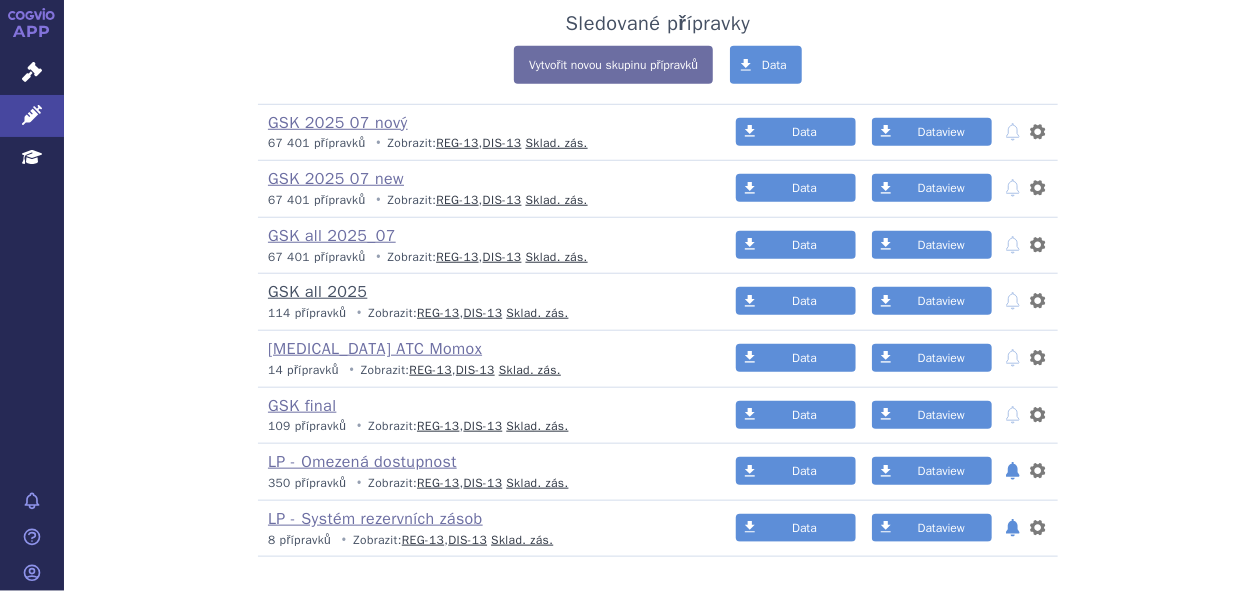 click on "GSK all 2025" at bounding box center (317, 292) 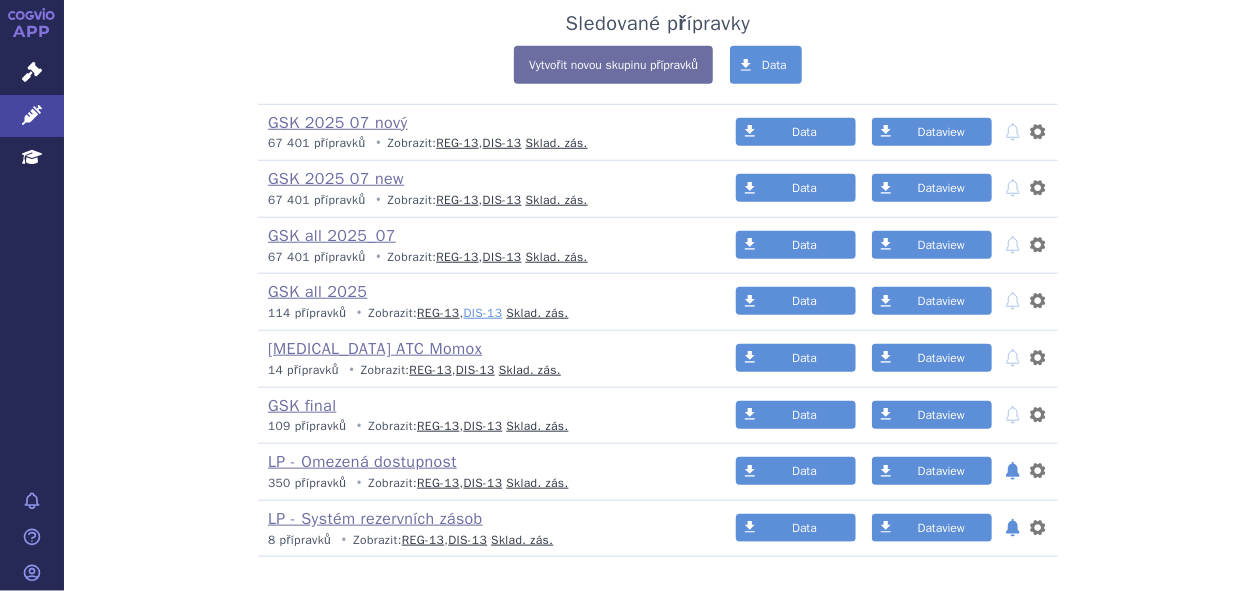 click on "DIS-13" at bounding box center [483, 313] 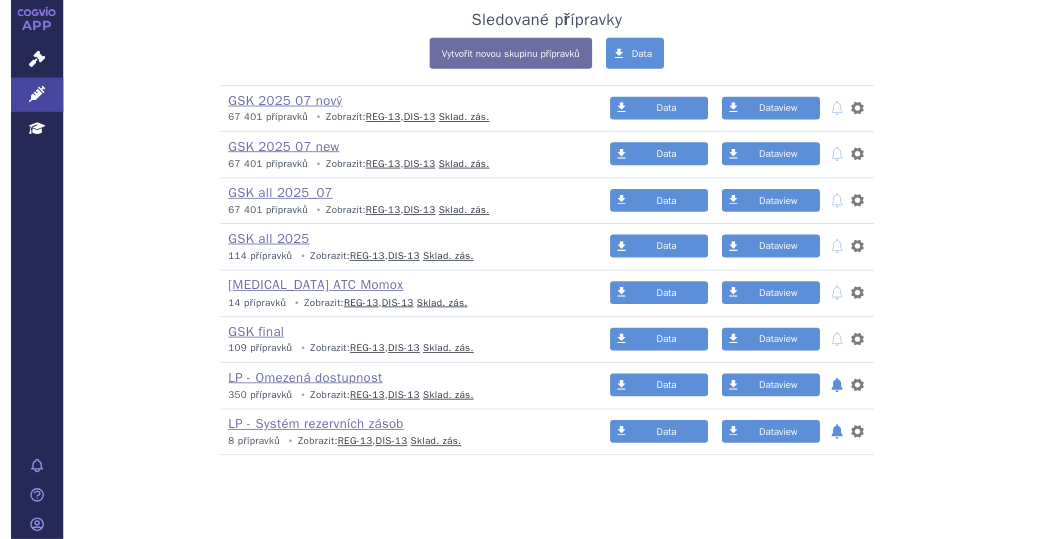 scroll, scrollTop: 500, scrollLeft: 0, axis: vertical 